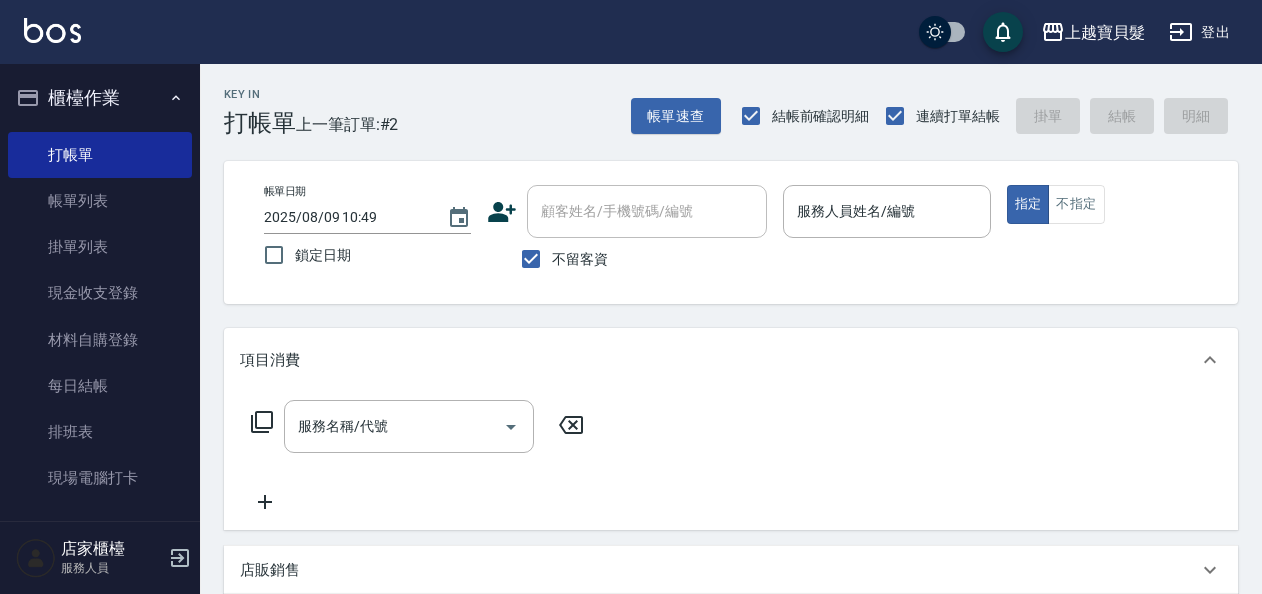 scroll, scrollTop: 0, scrollLeft: 0, axis: both 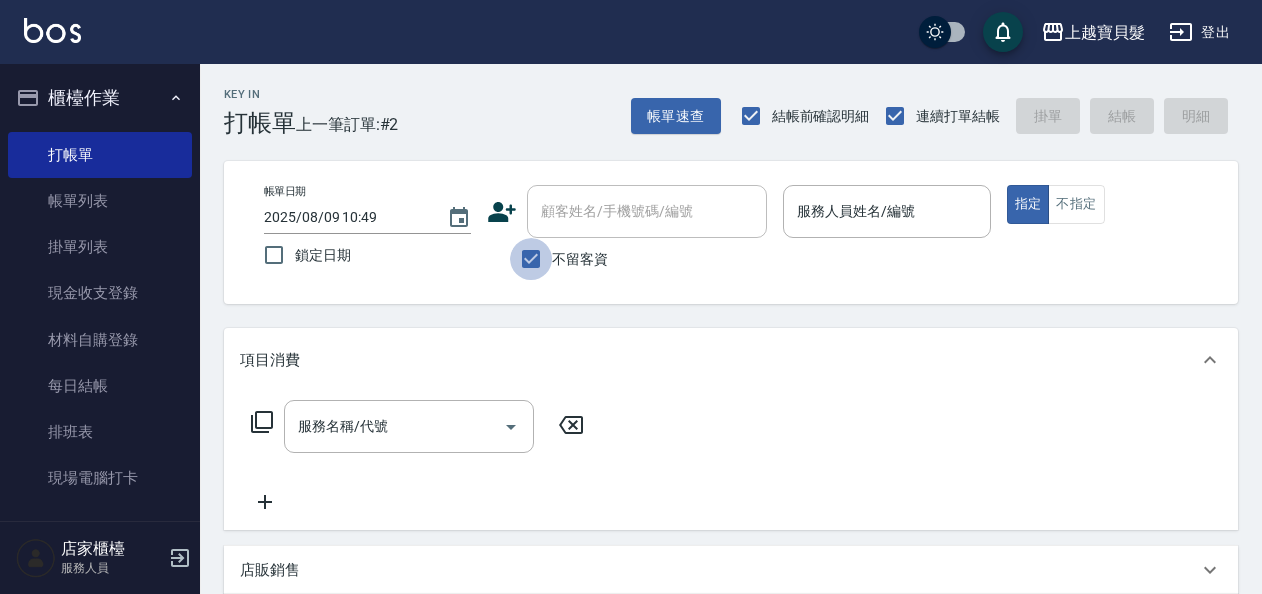 click on "不留客資" at bounding box center (531, 259) 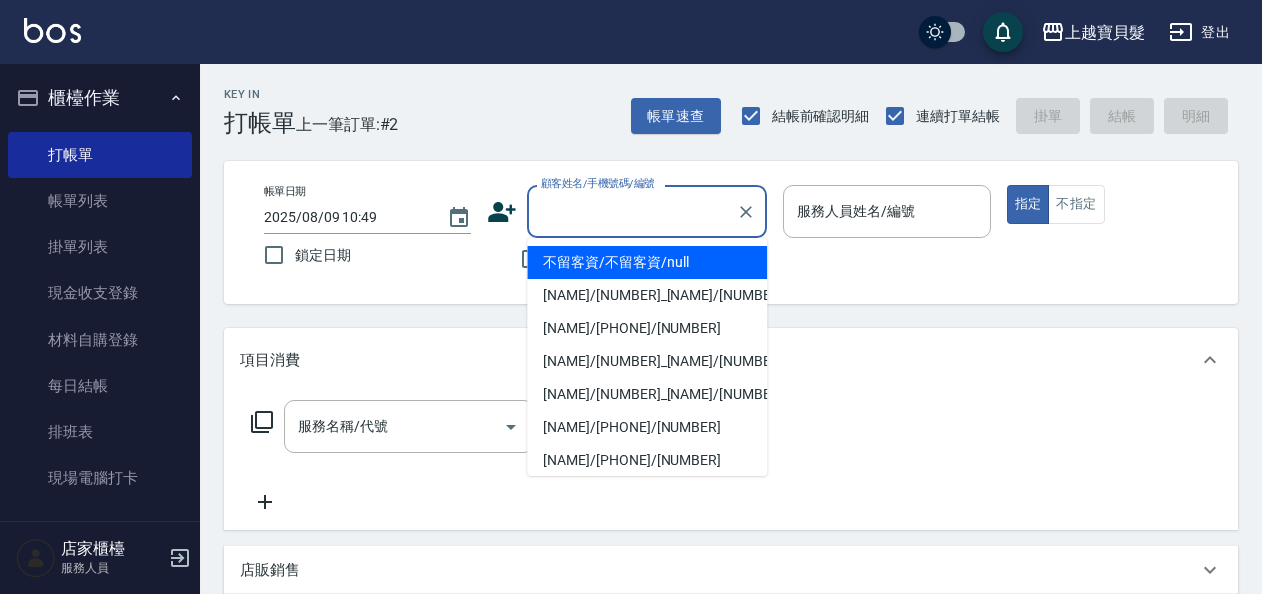 click on "顧客姓名/手機號碼/編號" at bounding box center (632, 211) 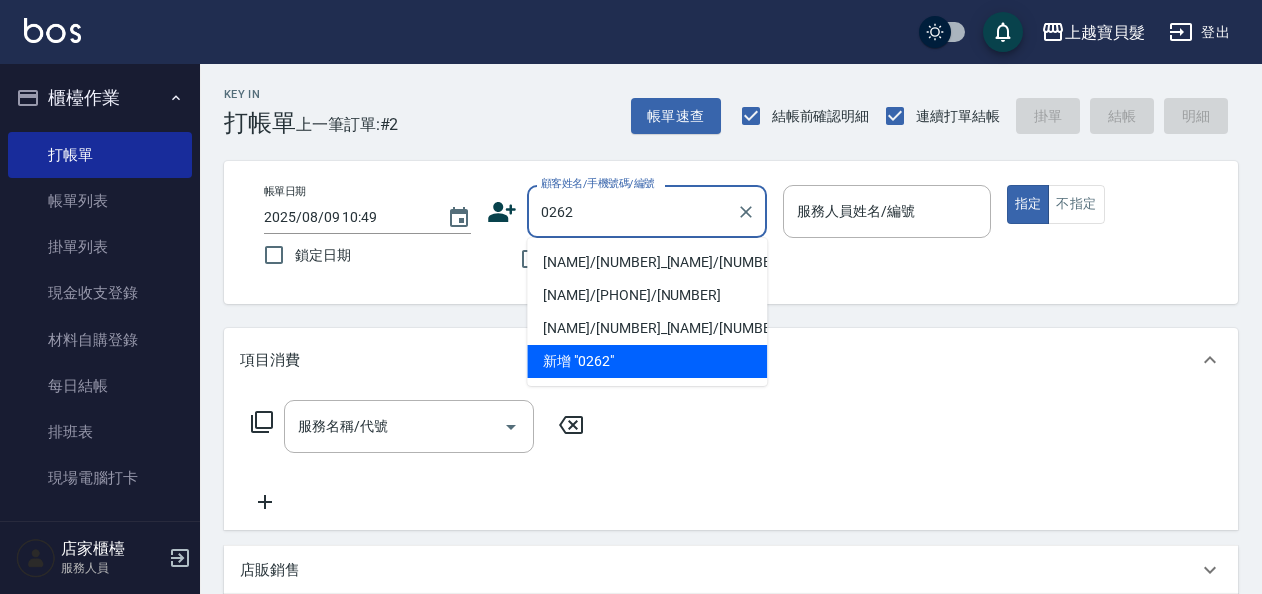 click on "[NAME]/[NUMBER]_[NAME]/[NUMBER]" at bounding box center [647, 262] 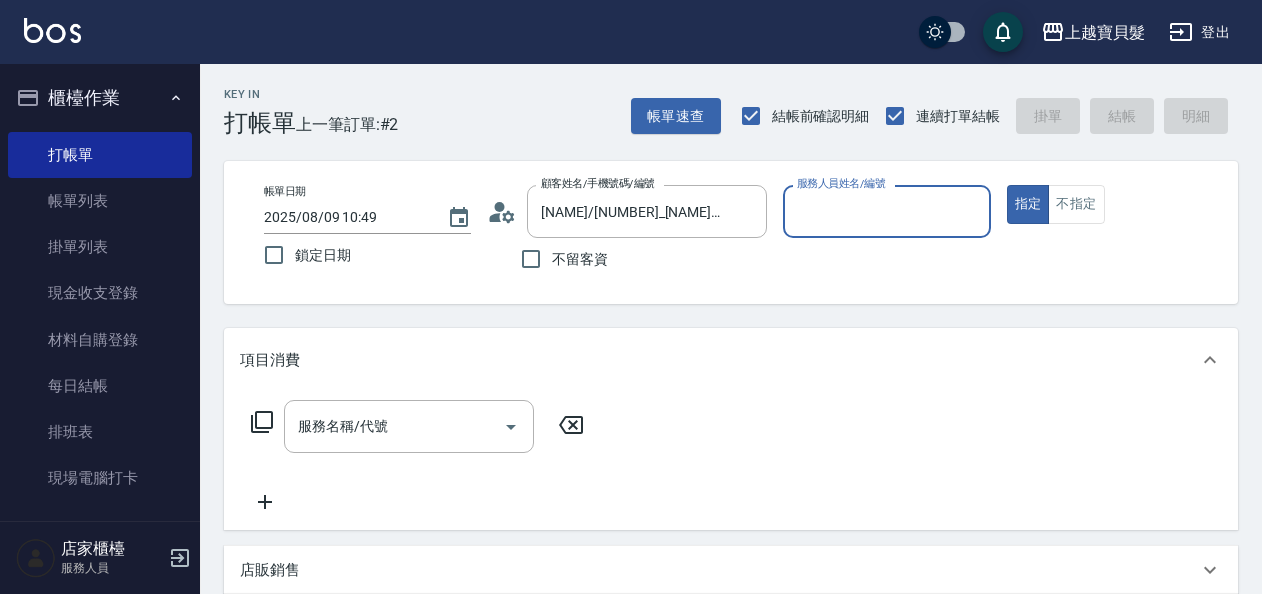 type on "麗娟-08" 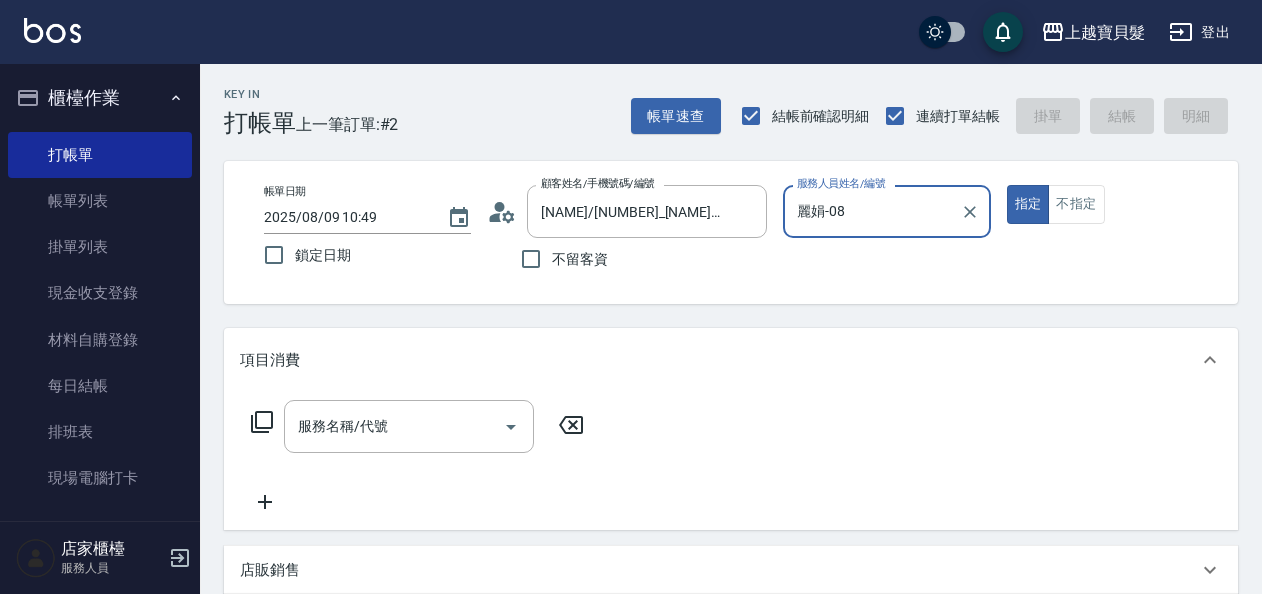 click 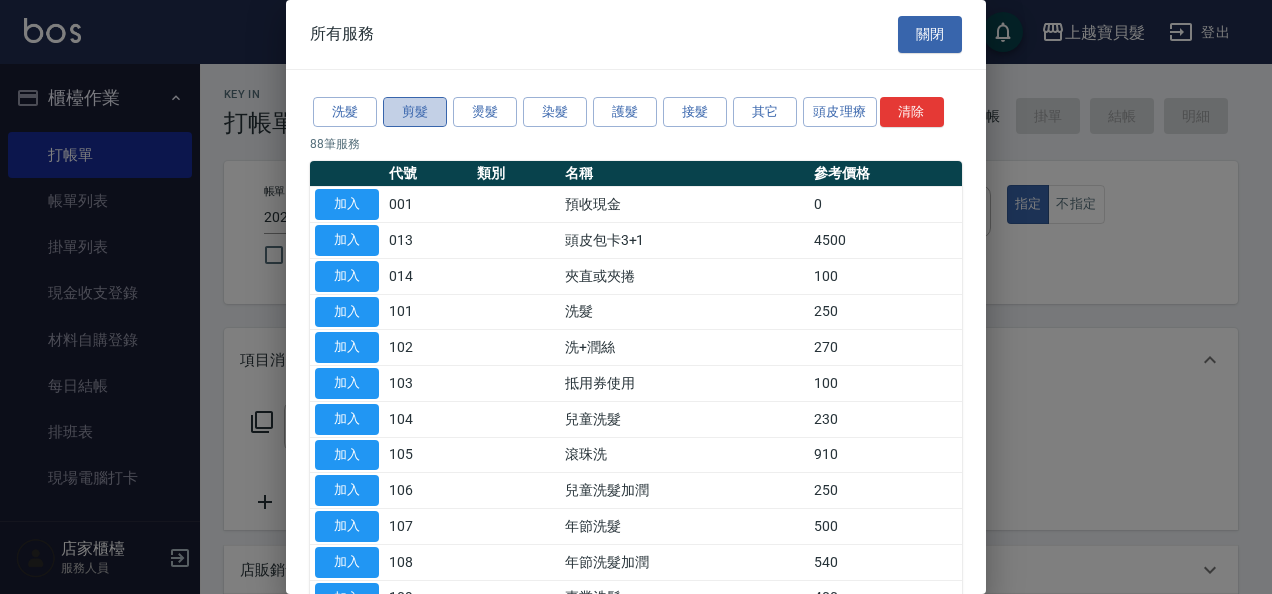 click on "剪髮" at bounding box center [415, 112] 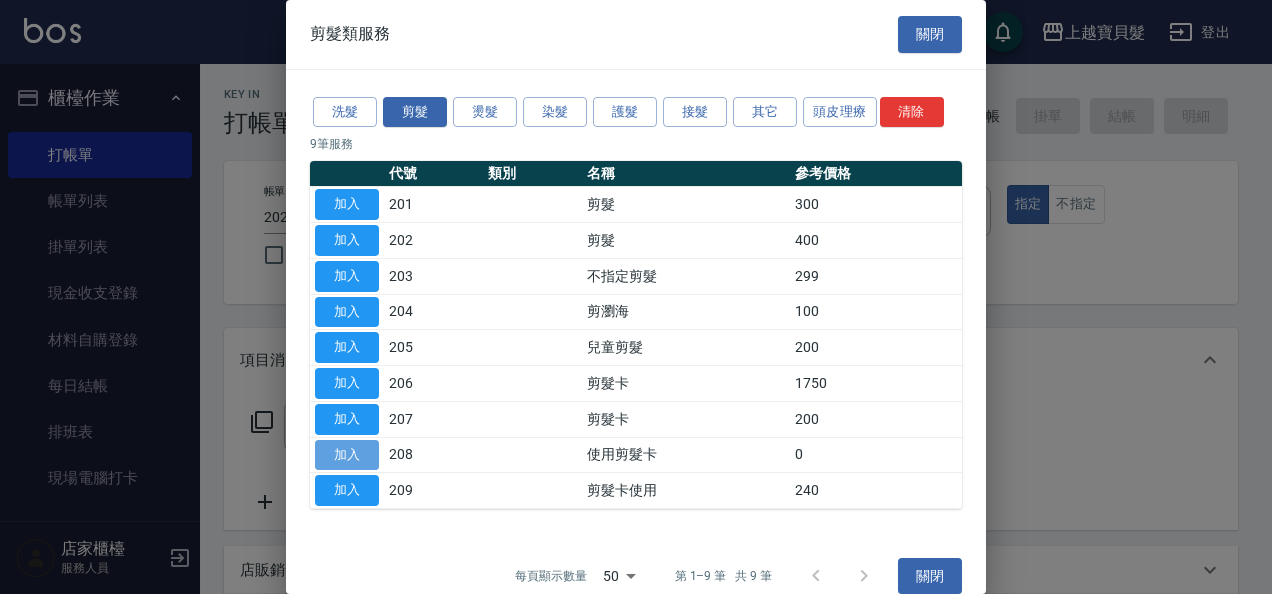 click on "加入" at bounding box center (347, 455) 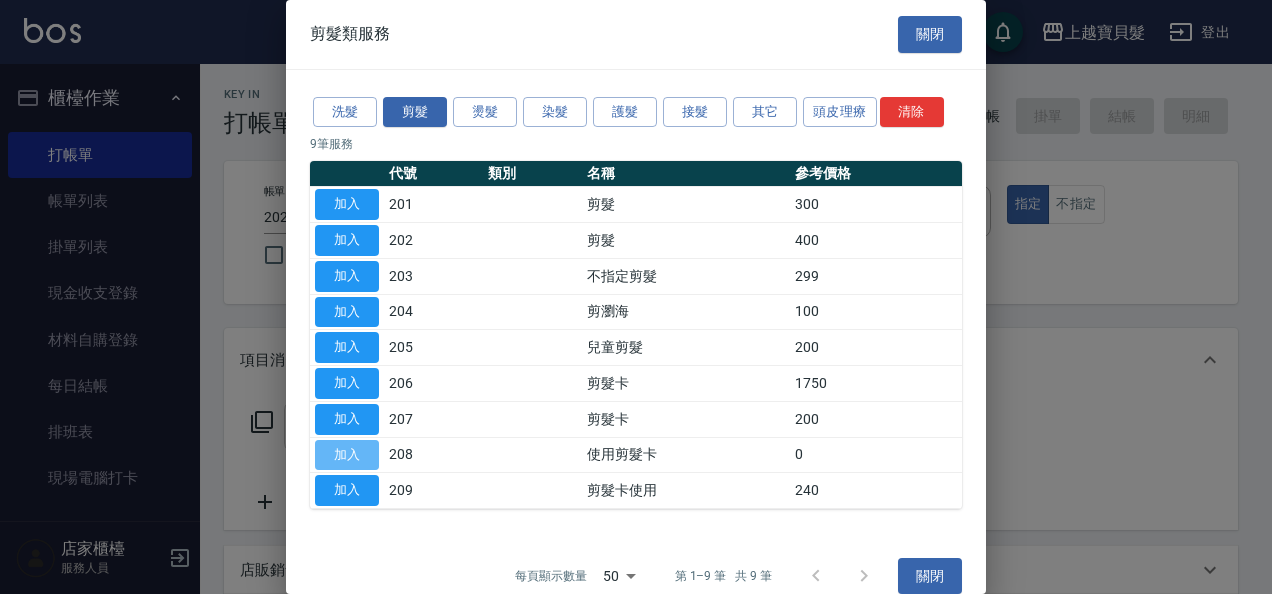 type on "使用剪髮卡(208)" 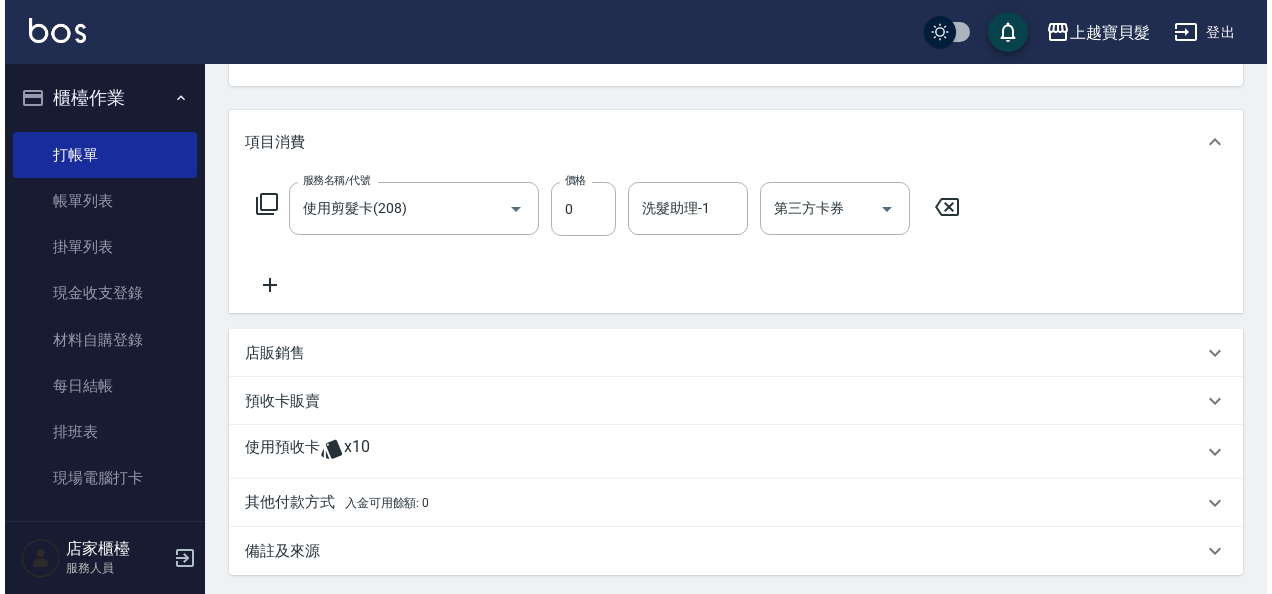 scroll, scrollTop: 422, scrollLeft: 0, axis: vertical 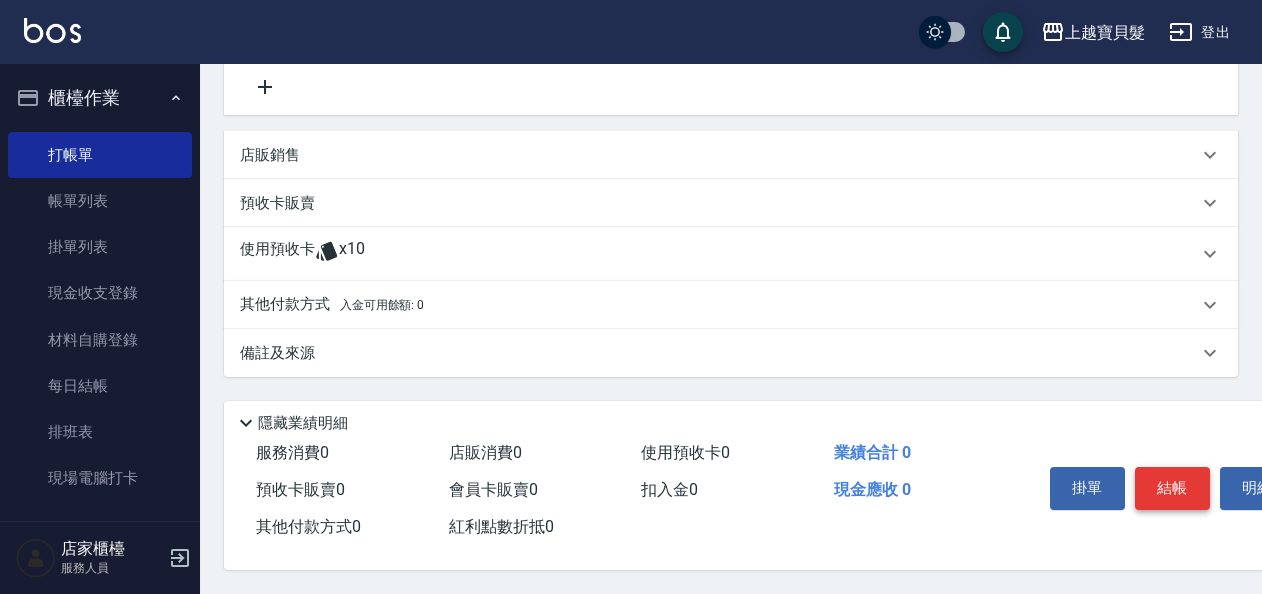 click on "結帳" at bounding box center [1172, 488] 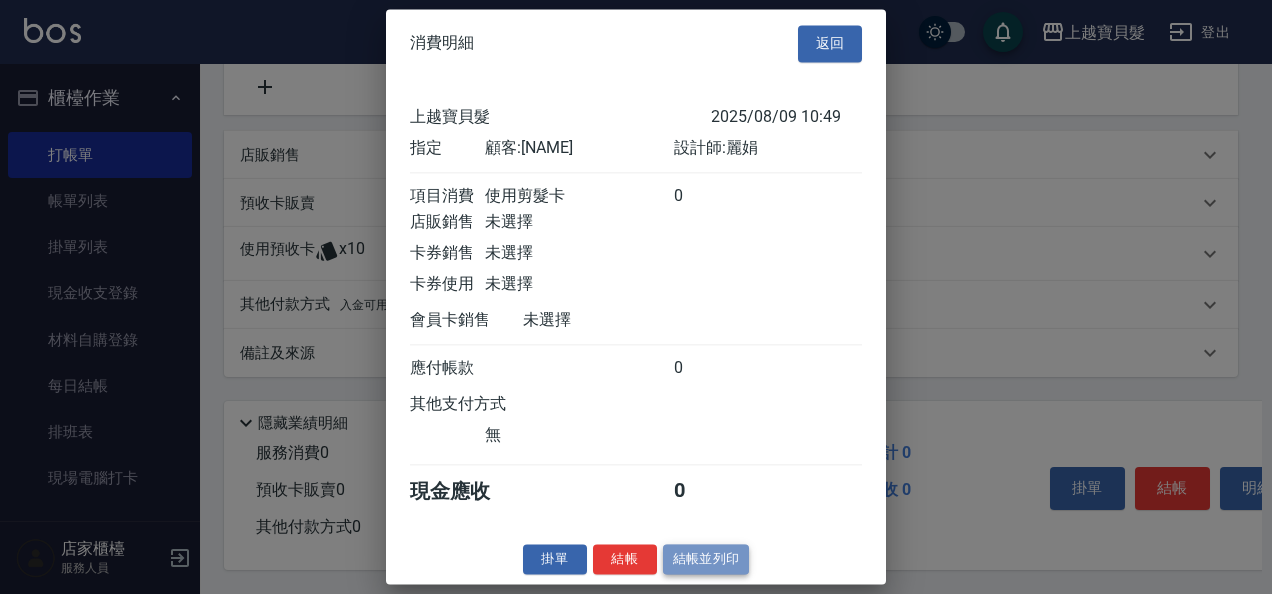 click on "結帳並列印" at bounding box center [706, 559] 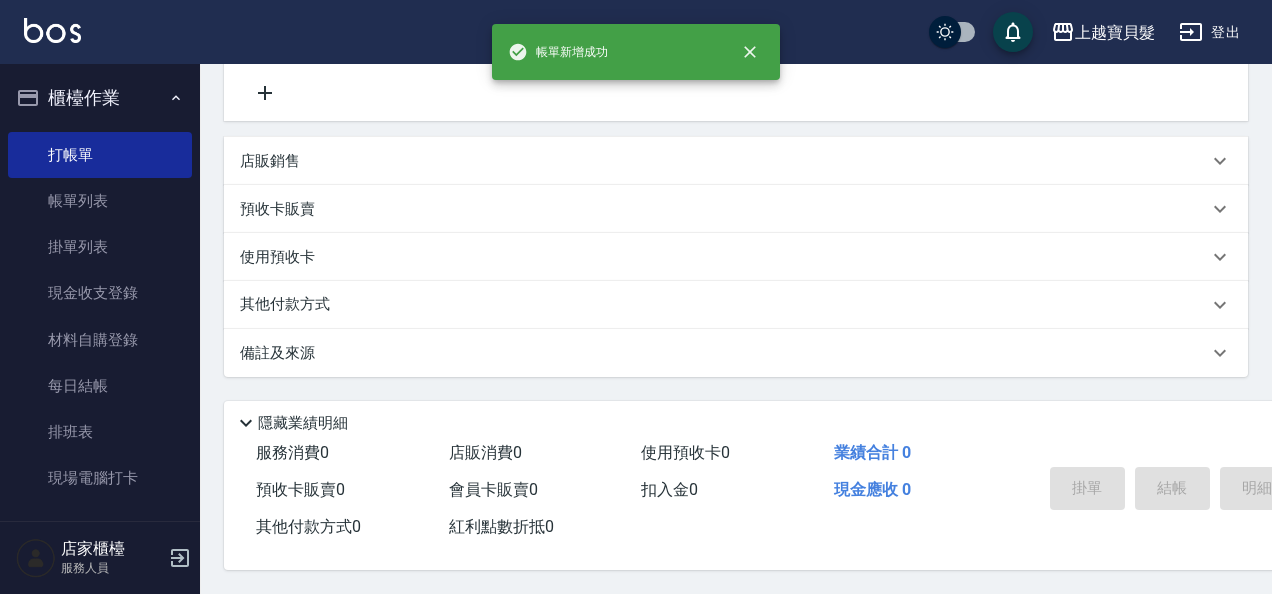 type on "2025/08/09 13:20" 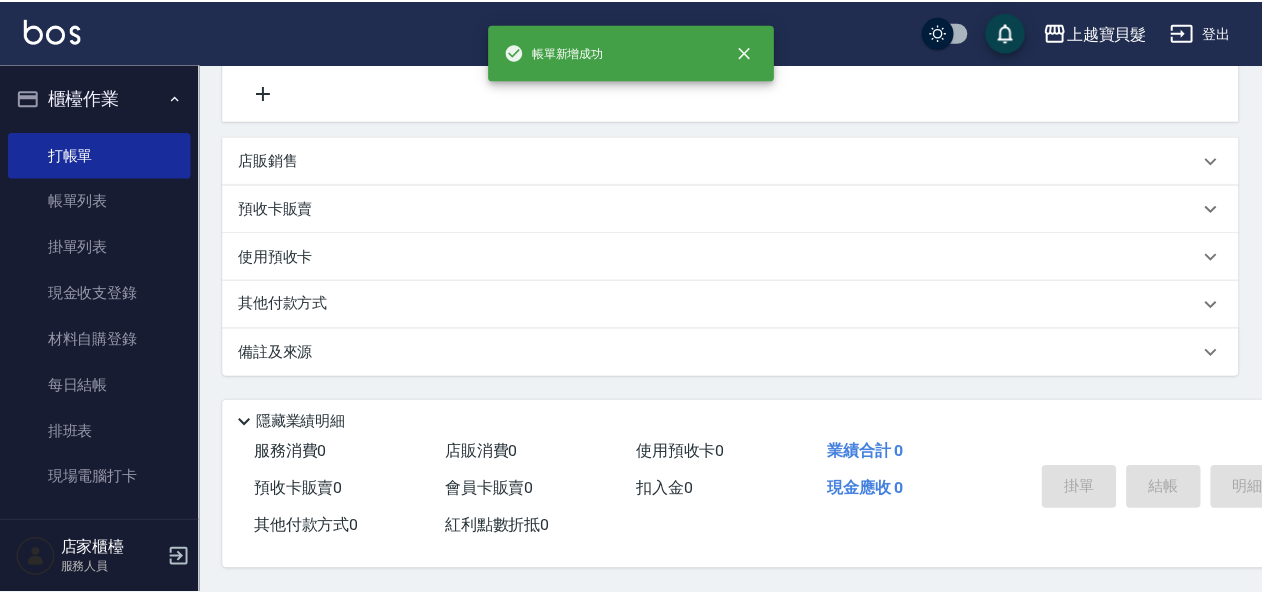 scroll, scrollTop: 0, scrollLeft: 0, axis: both 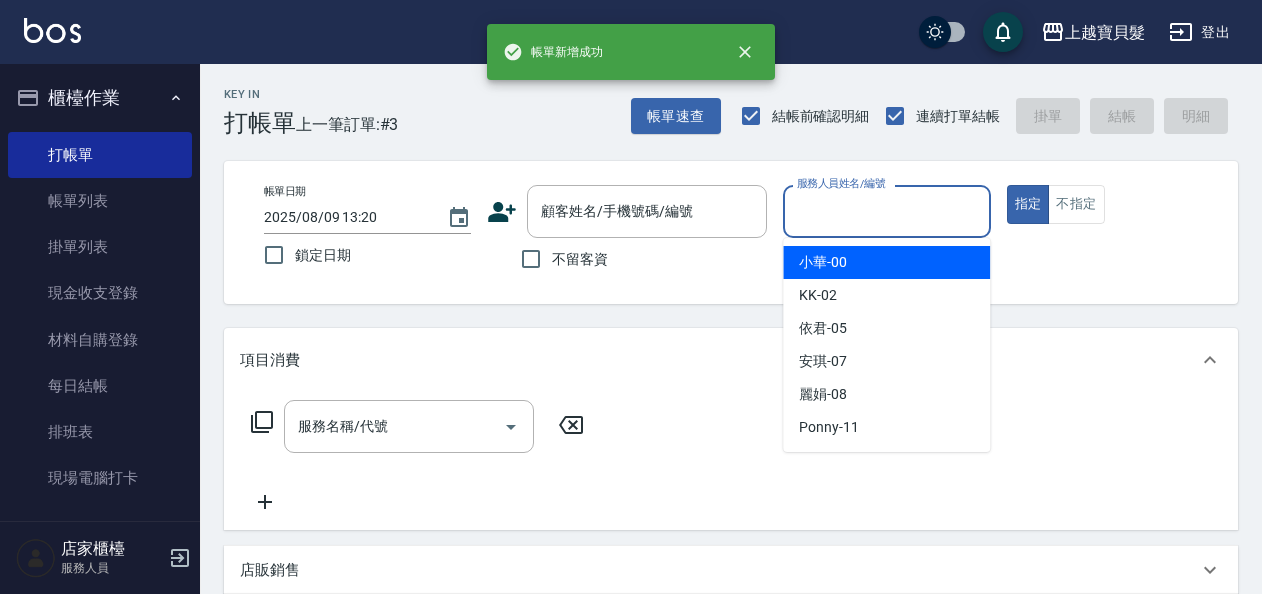 click on "服務人員姓名/編號" at bounding box center (886, 211) 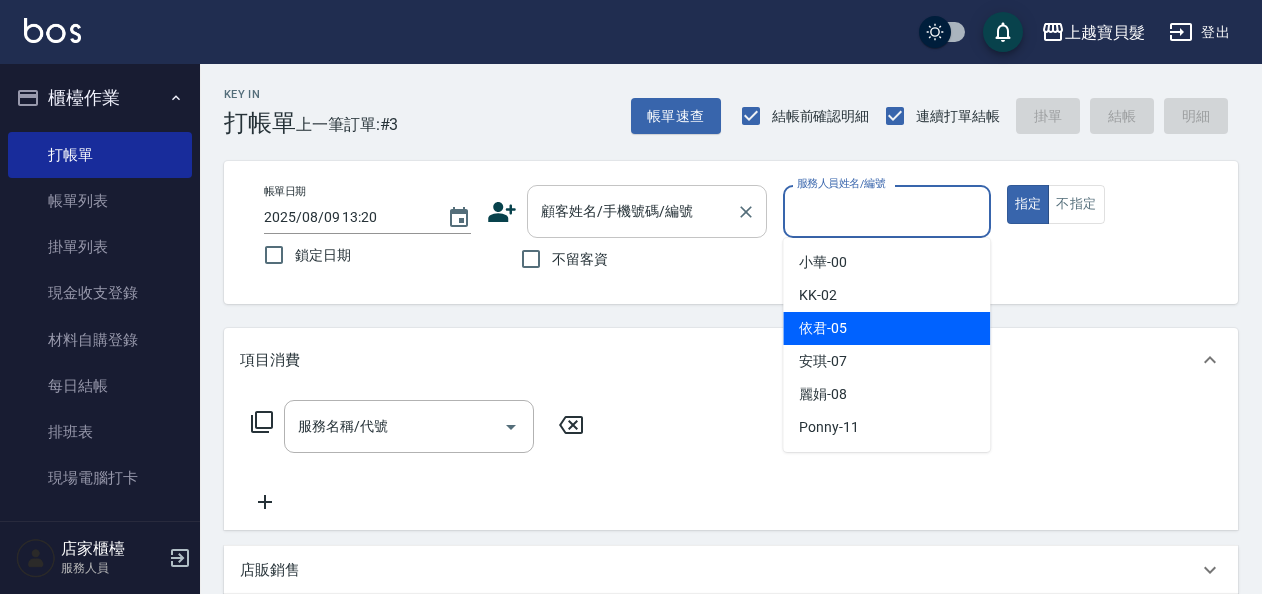 drag, startPoint x: 633, startPoint y: 187, endPoint x: 624, endPoint y: 205, distance: 20.12461 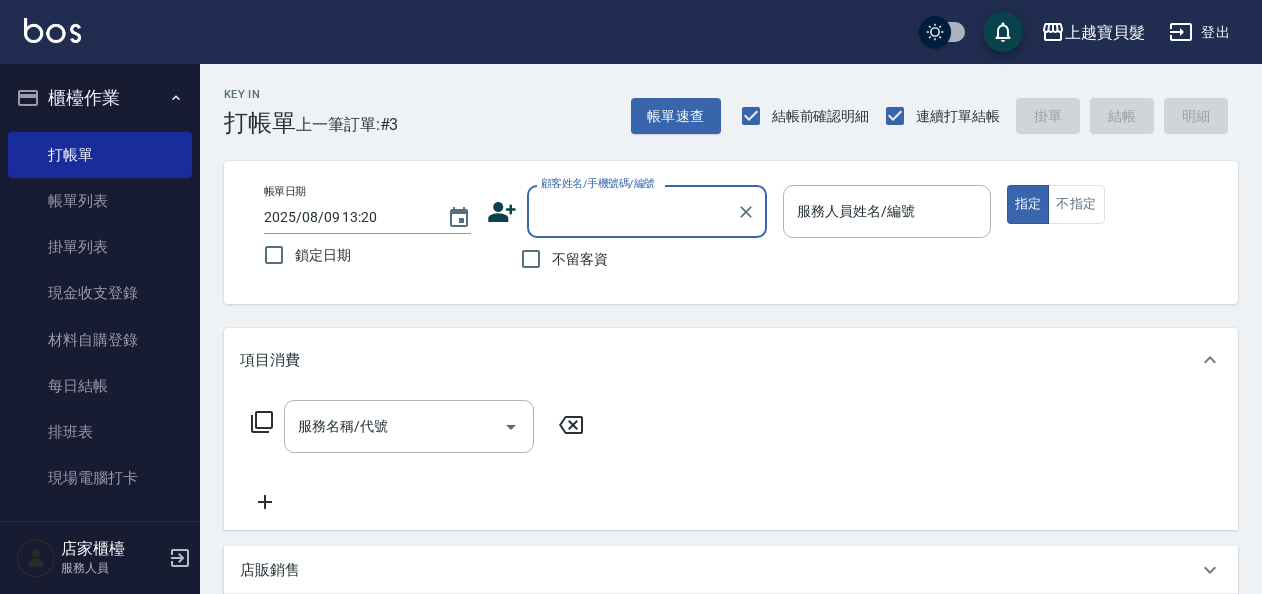click on "顧客姓名/手機號碼/編號" at bounding box center [632, 211] 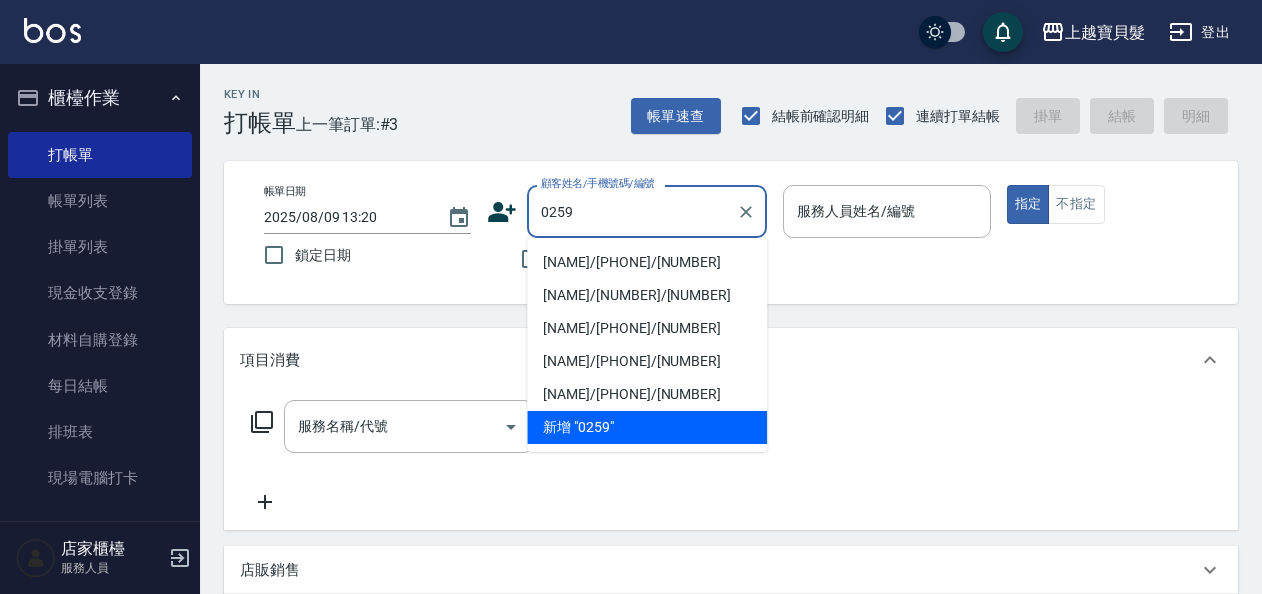 click on "[NAME]/[PHONE]/[NUMBER]" at bounding box center (647, 262) 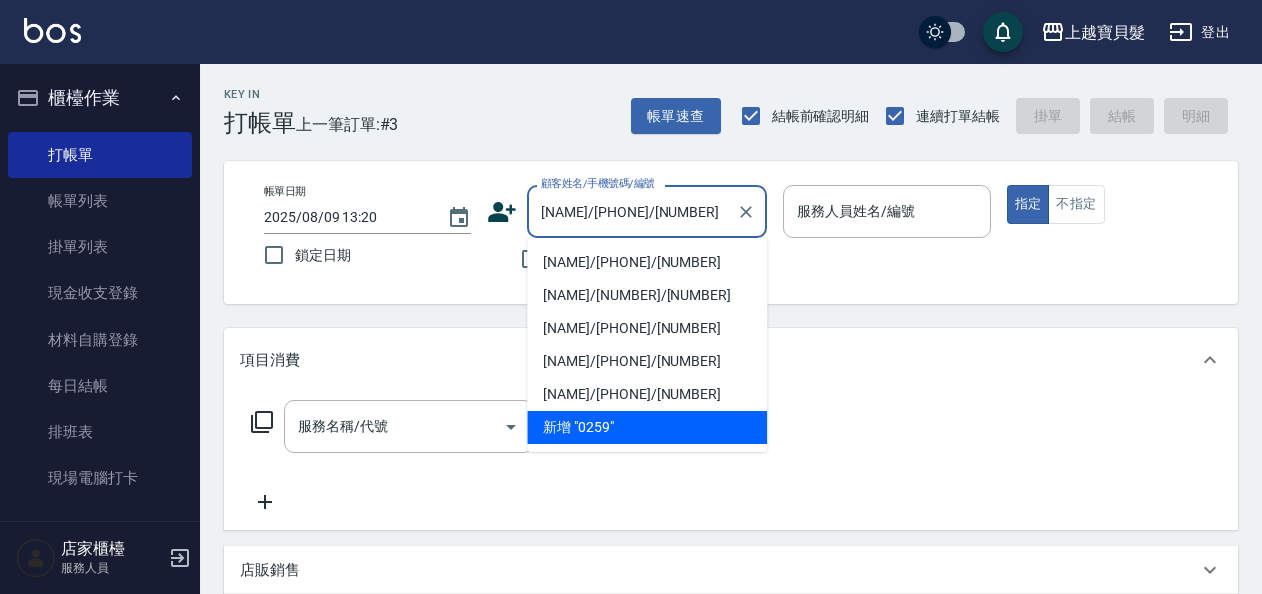 type on "麗娟-08" 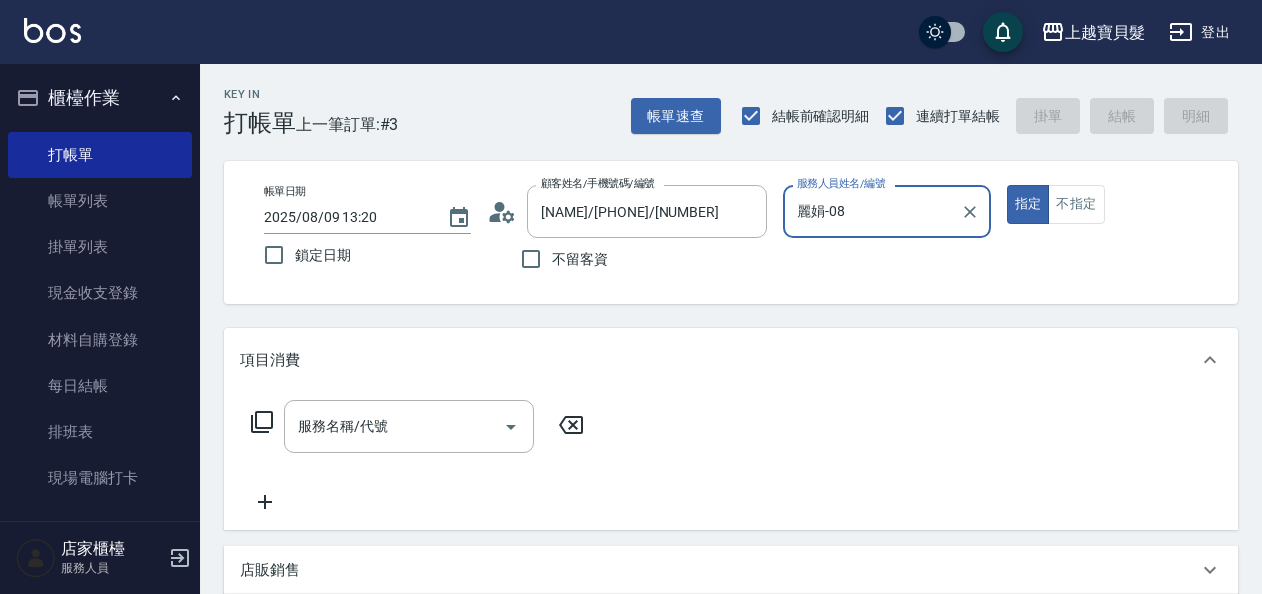 click 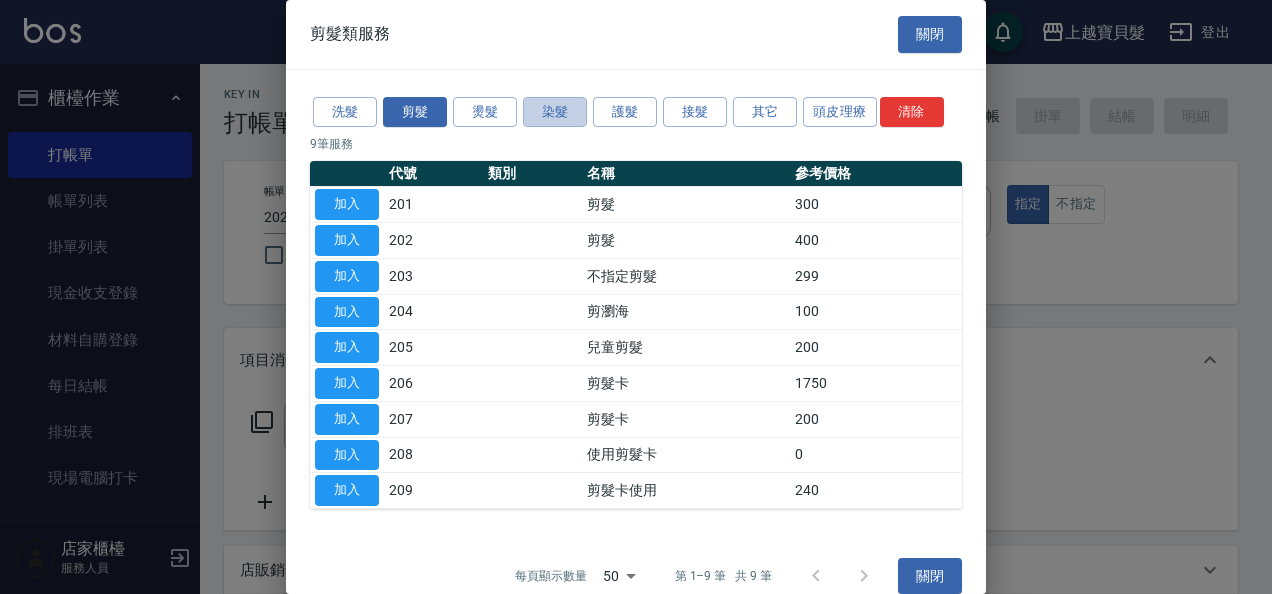 drag, startPoint x: 566, startPoint y: 117, endPoint x: 528, endPoint y: 167, distance: 62.801273 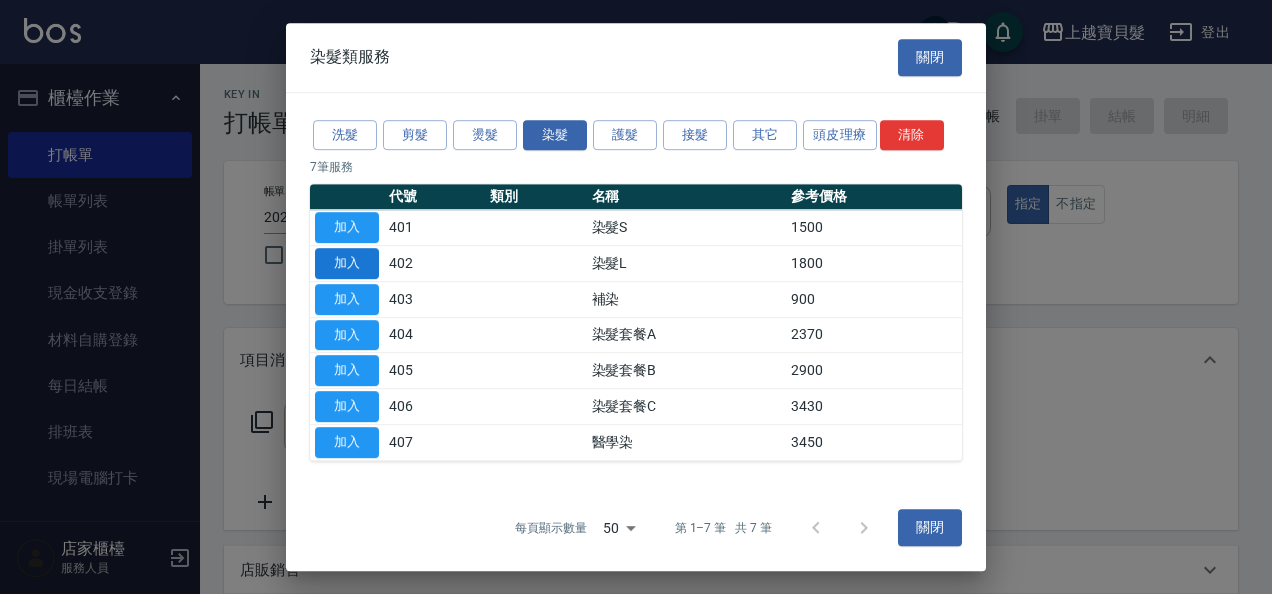 click on "加入" at bounding box center [347, 263] 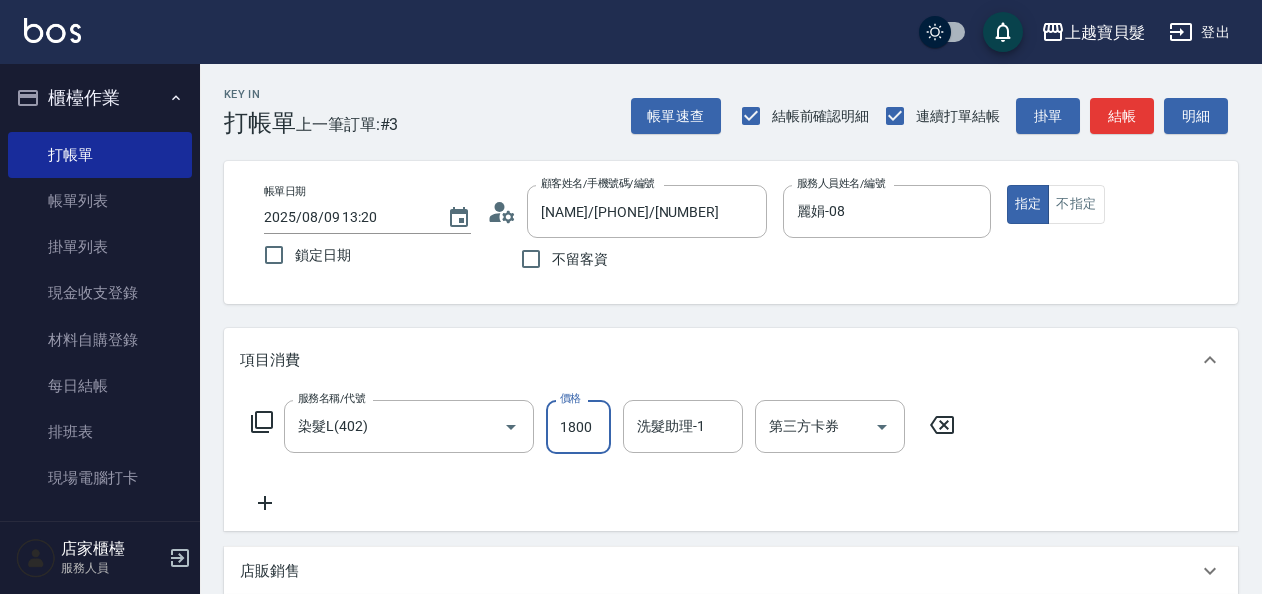 click on "1800" at bounding box center (578, 427) 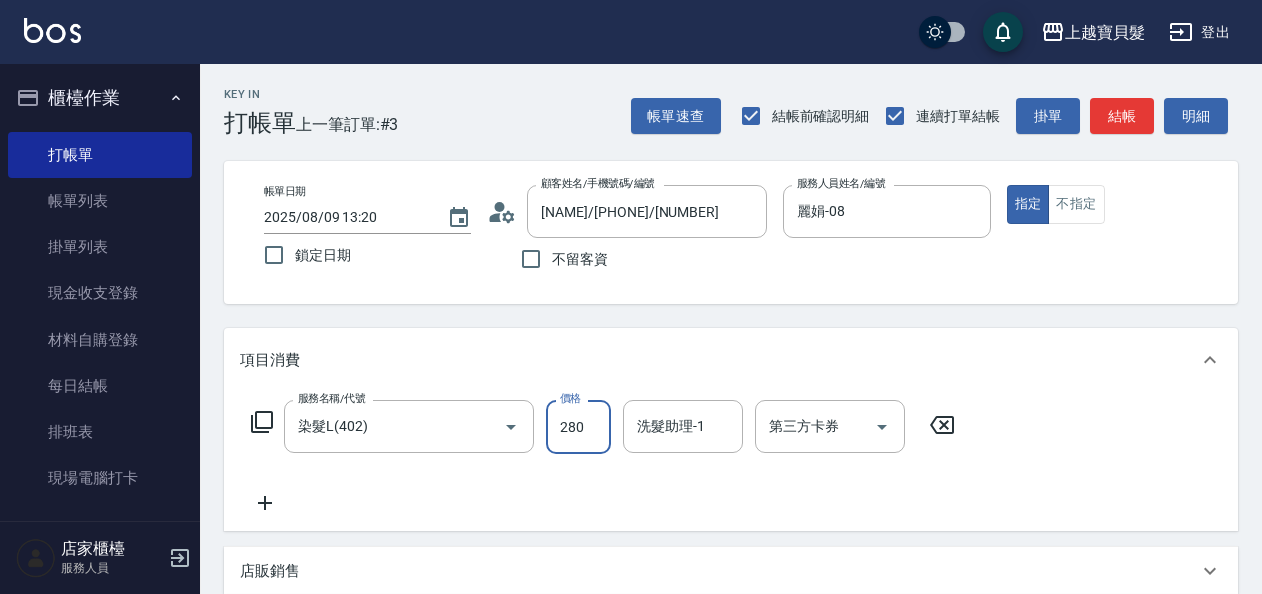 click 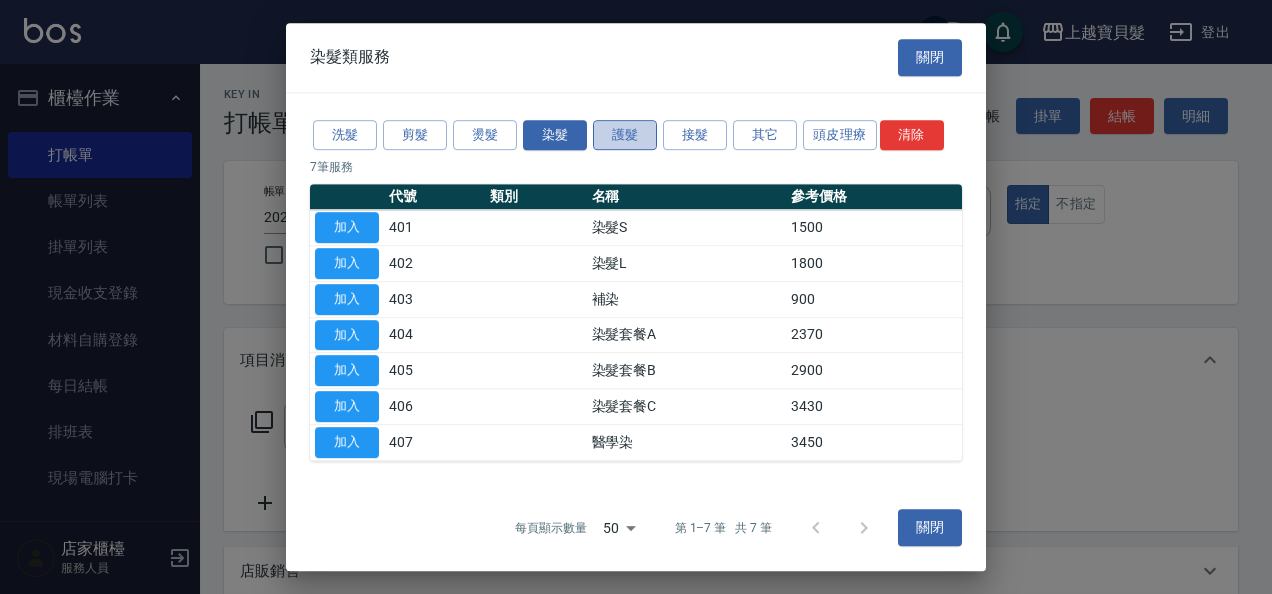 click on "護髮" at bounding box center [625, 135] 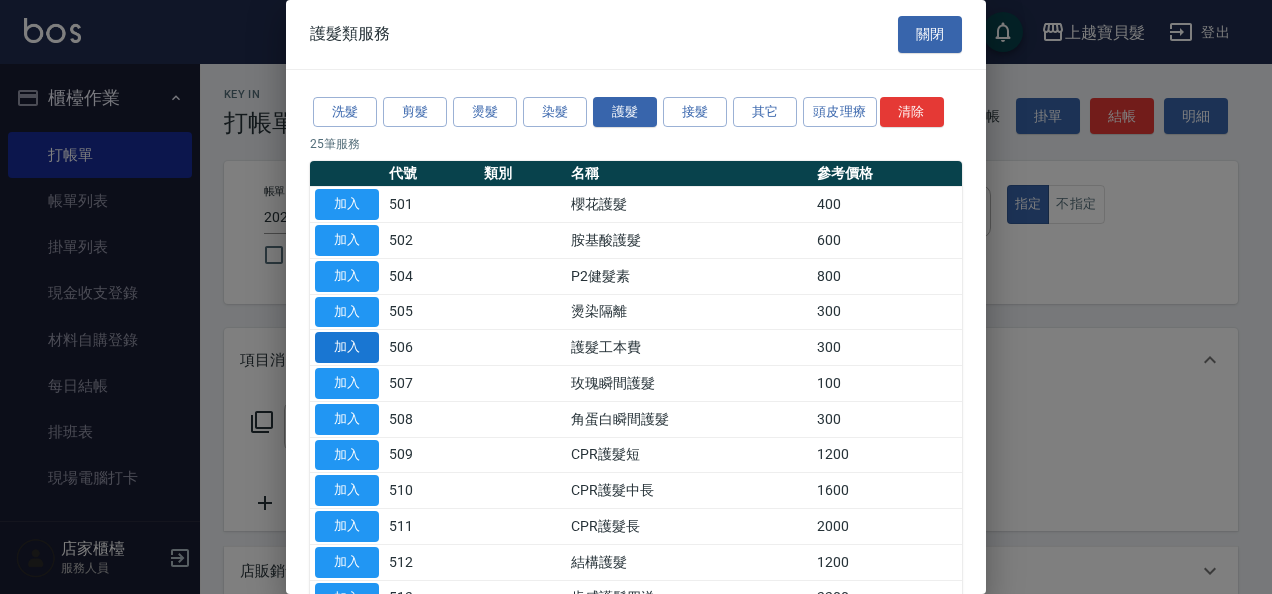 click on "加入" at bounding box center (347, 347) 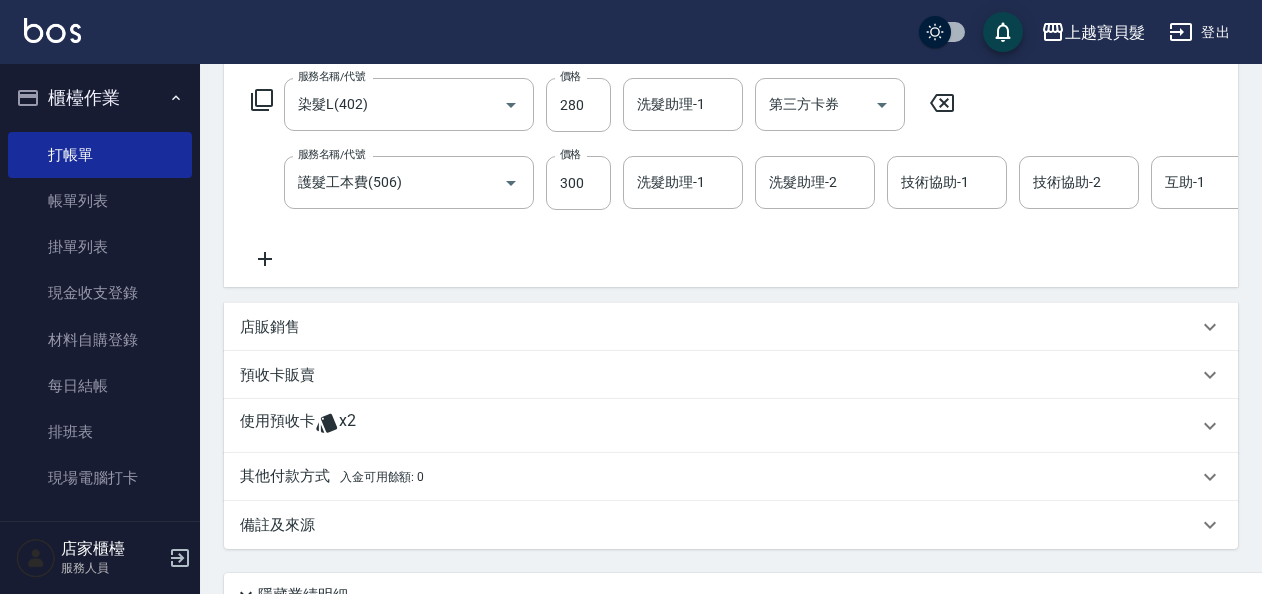 scroll, scrollTop: 500, scrollLeft: 0, axis: vertical 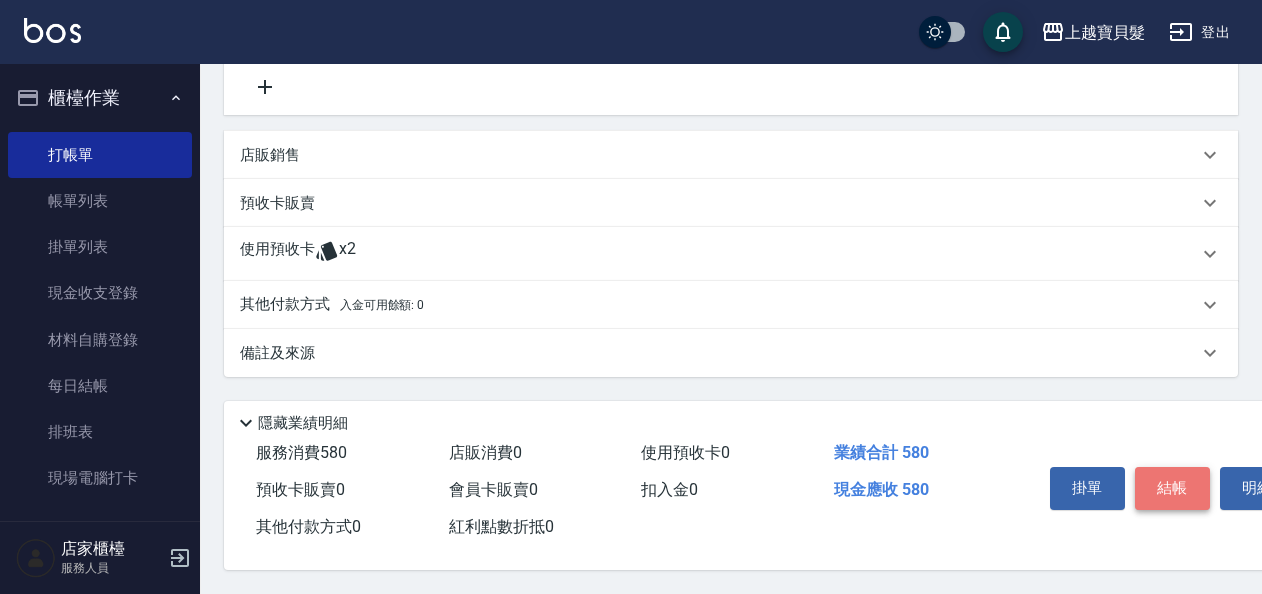 click on "結帳" at bounding box center (1172, 488) 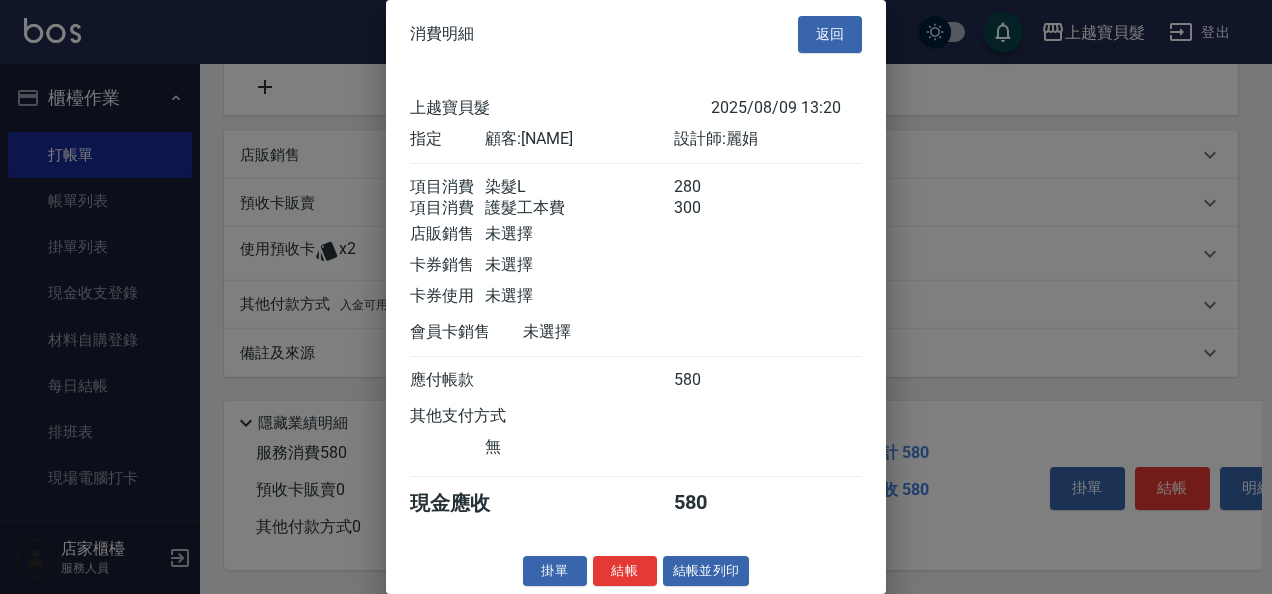 click on "返回" at bounding box center (830, 34) 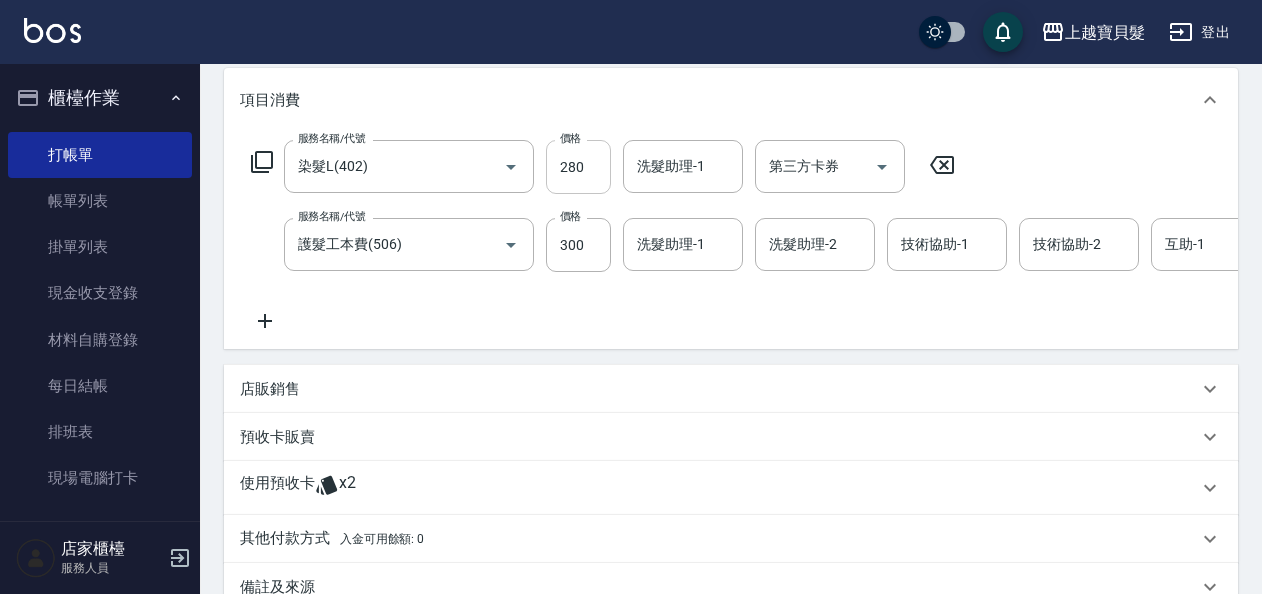scroll, scrollTop: 200, scrollLeft: 0, axis: vertical 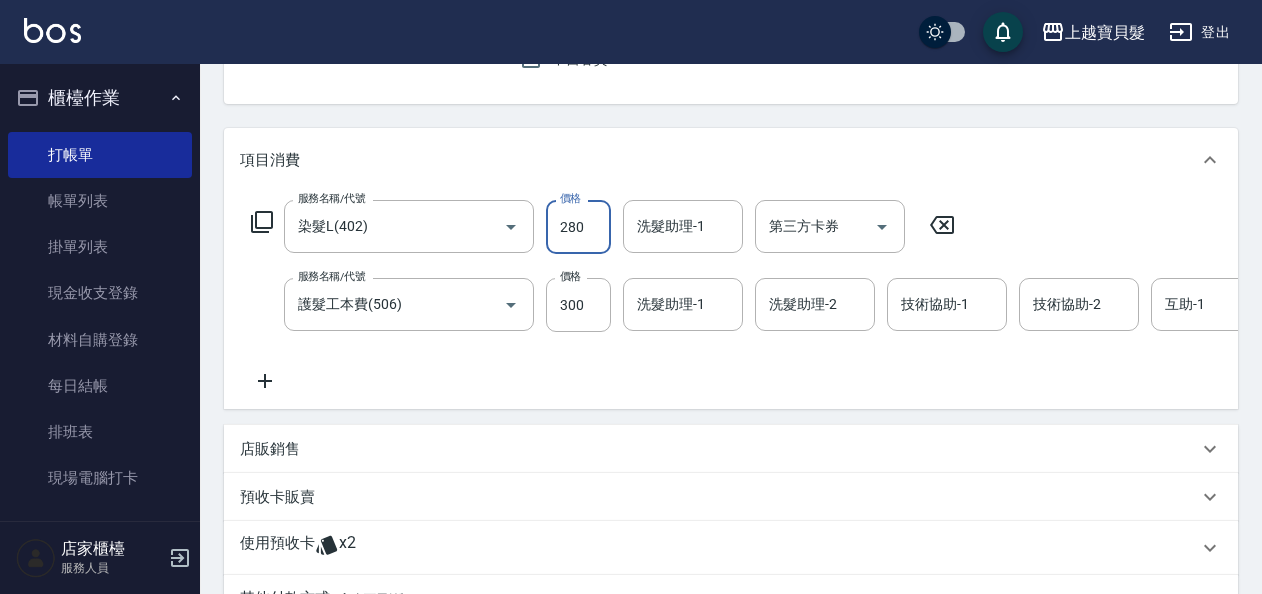 click on "280" at bounding box center (578, 227) 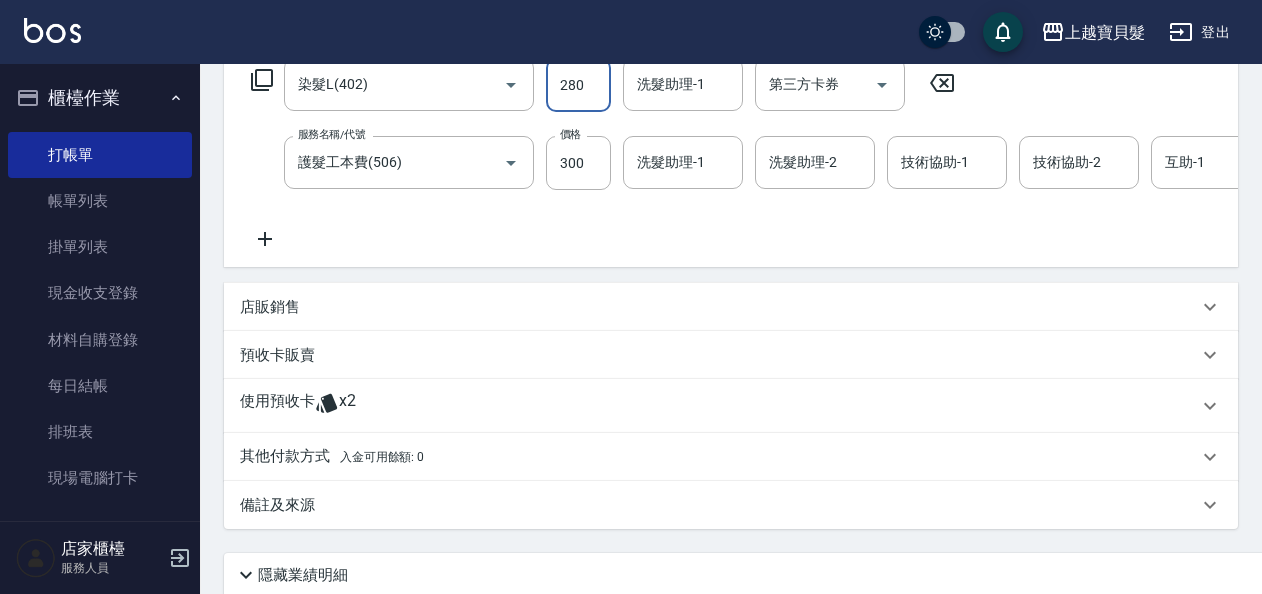 scroll, scrollTop: 200, scrollLeft: 0, axis: vertical 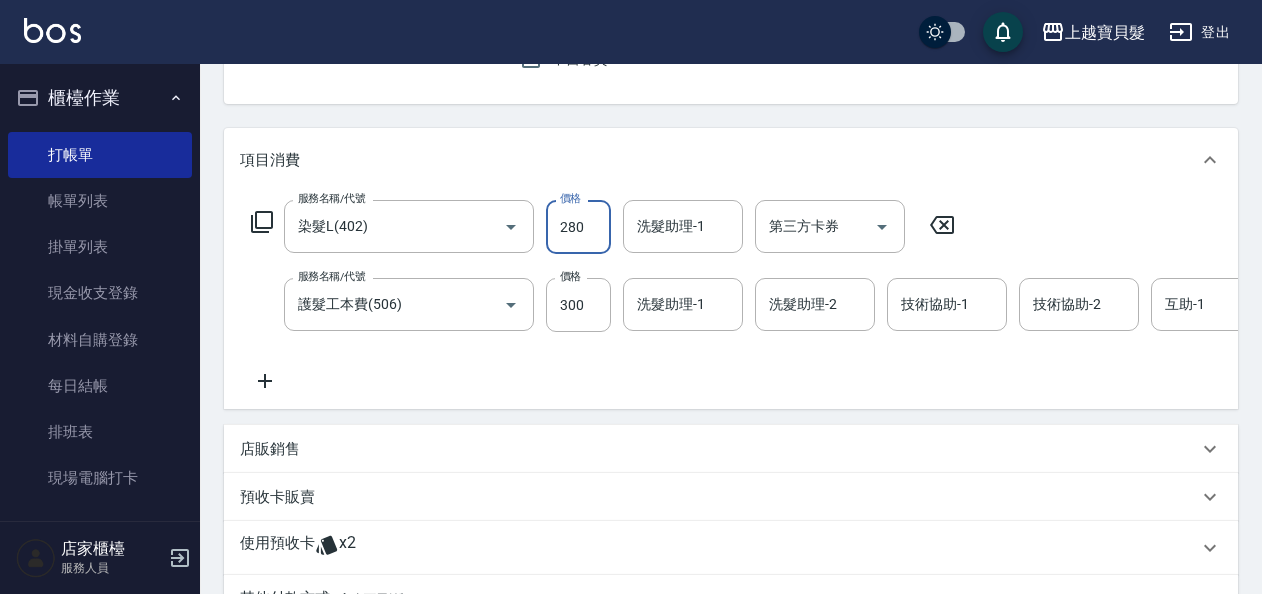 click on "280" at bounding box center [578, 227] 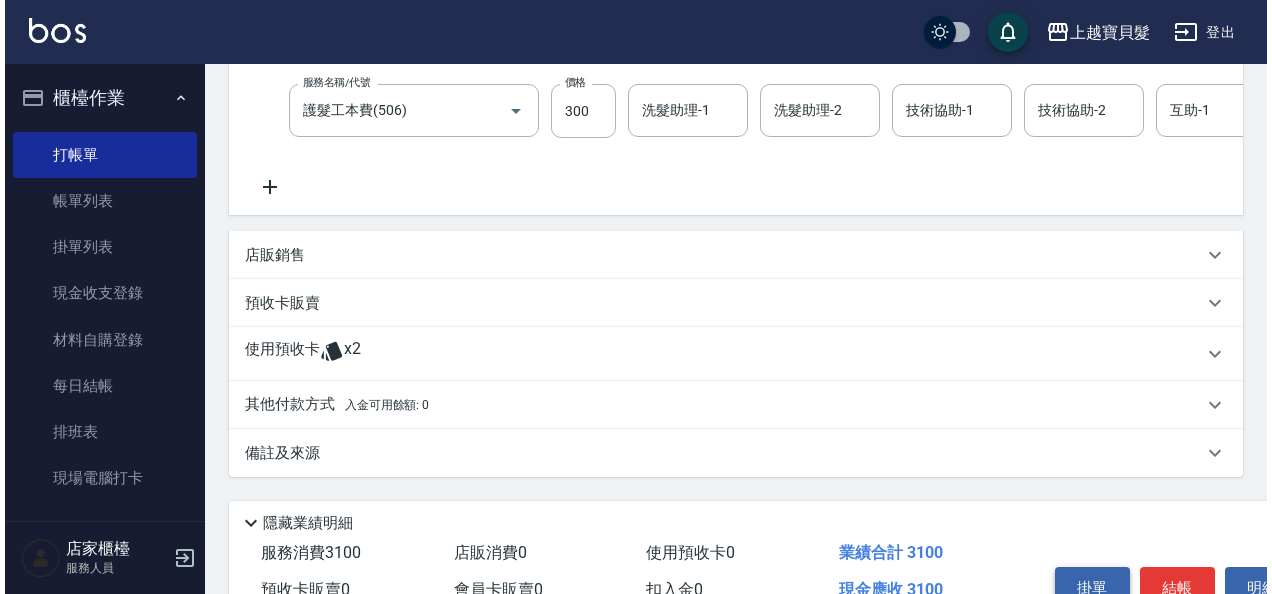 scroll, scrollTop: 516, scrollLeft: 0, axis: vertical 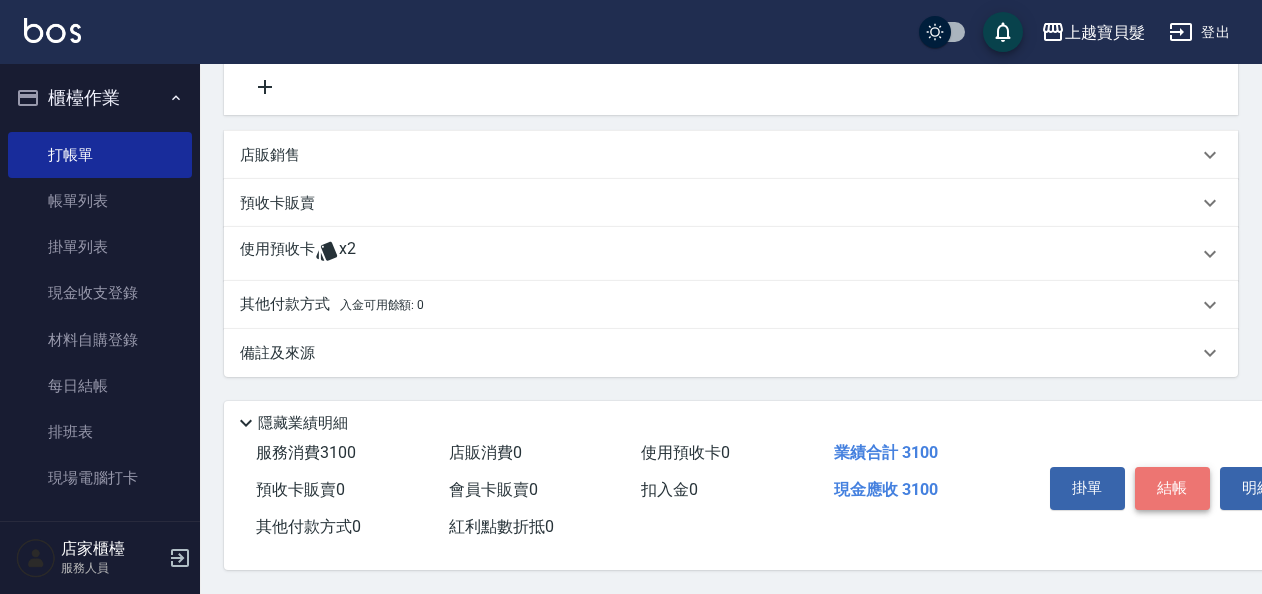 click on "結帳" at bounding box center (1172, 488) 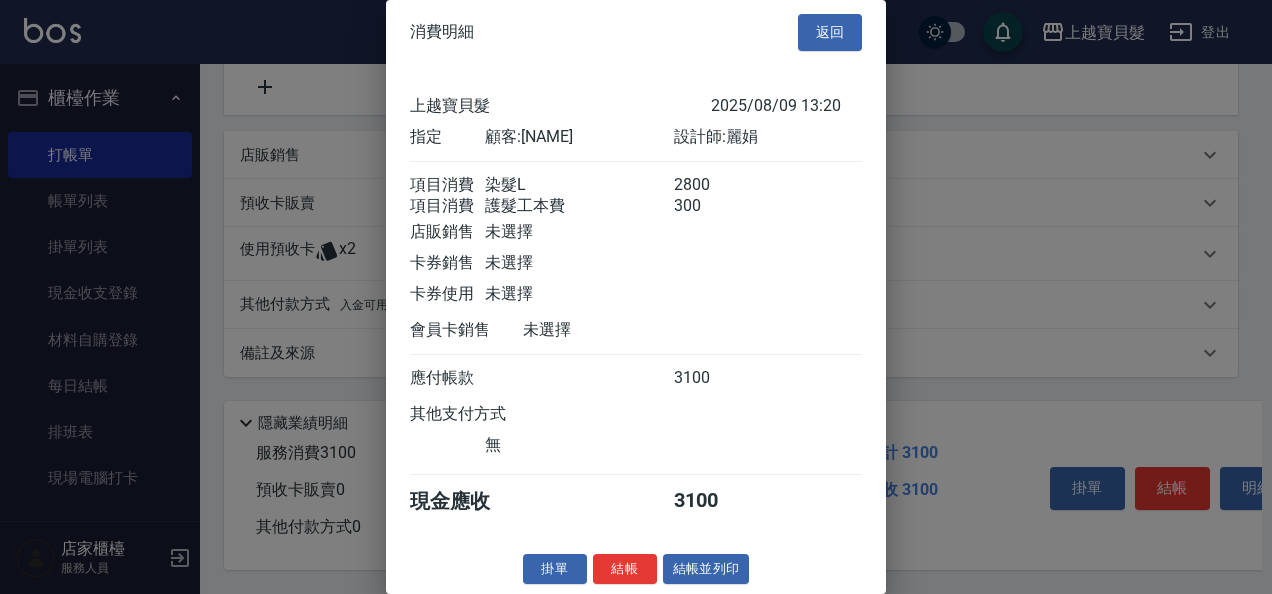 scroll, scrollTop: 28, scrollLeft: 0, axis: vertical 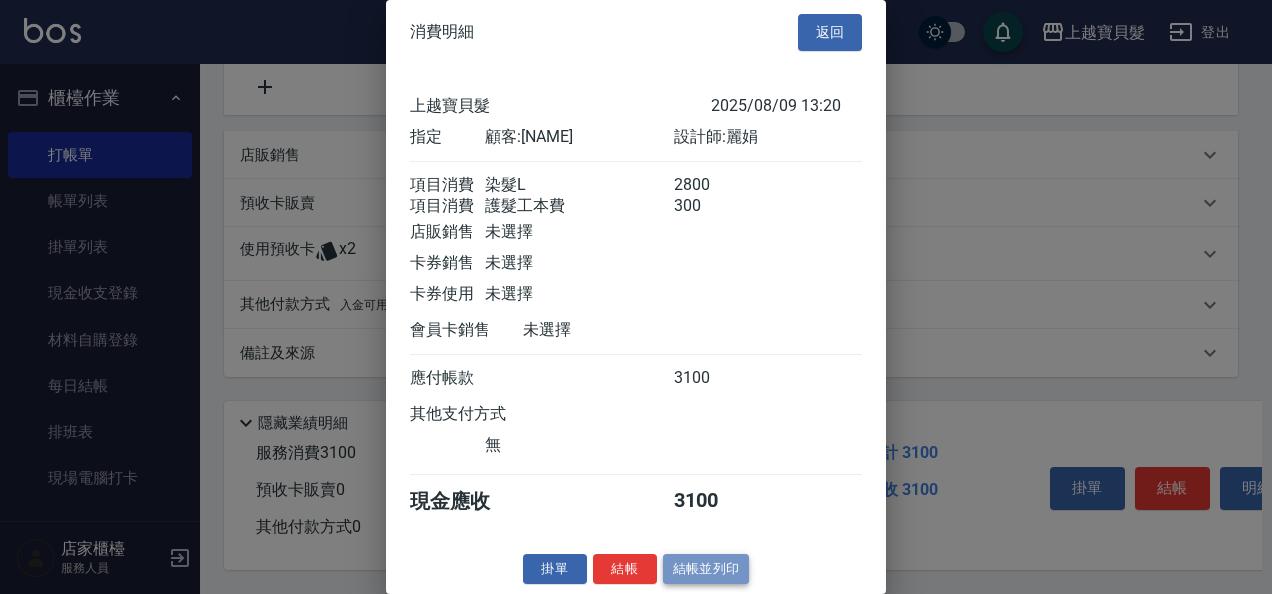 click on "結帳並列印" at bounding box center (706, 569) 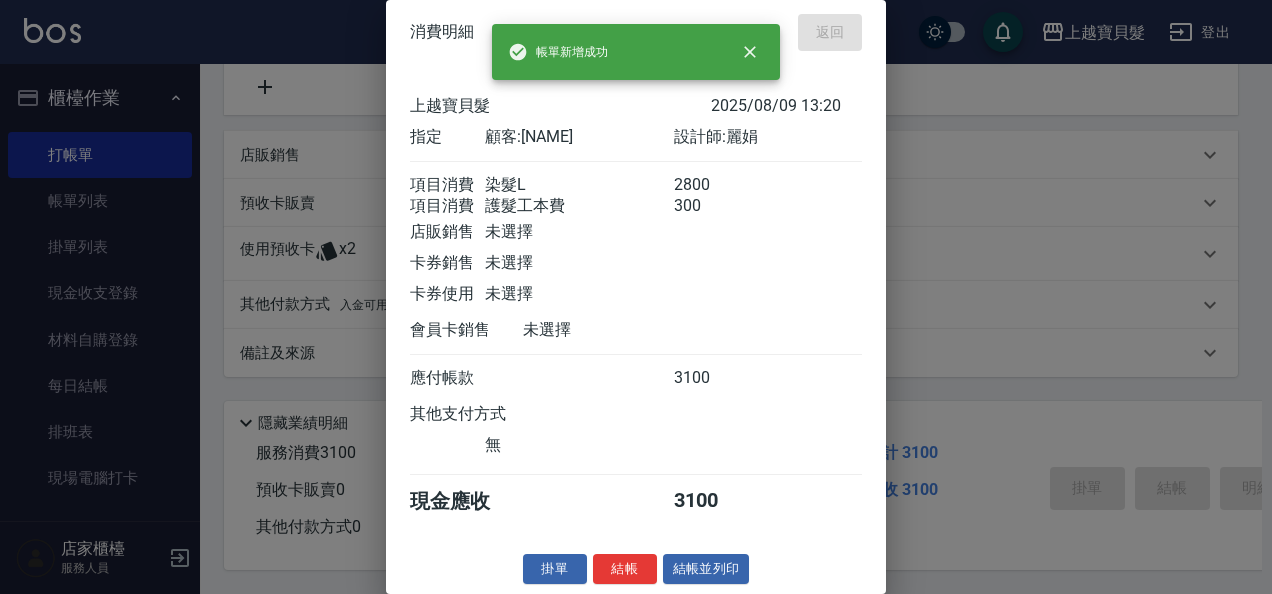 type 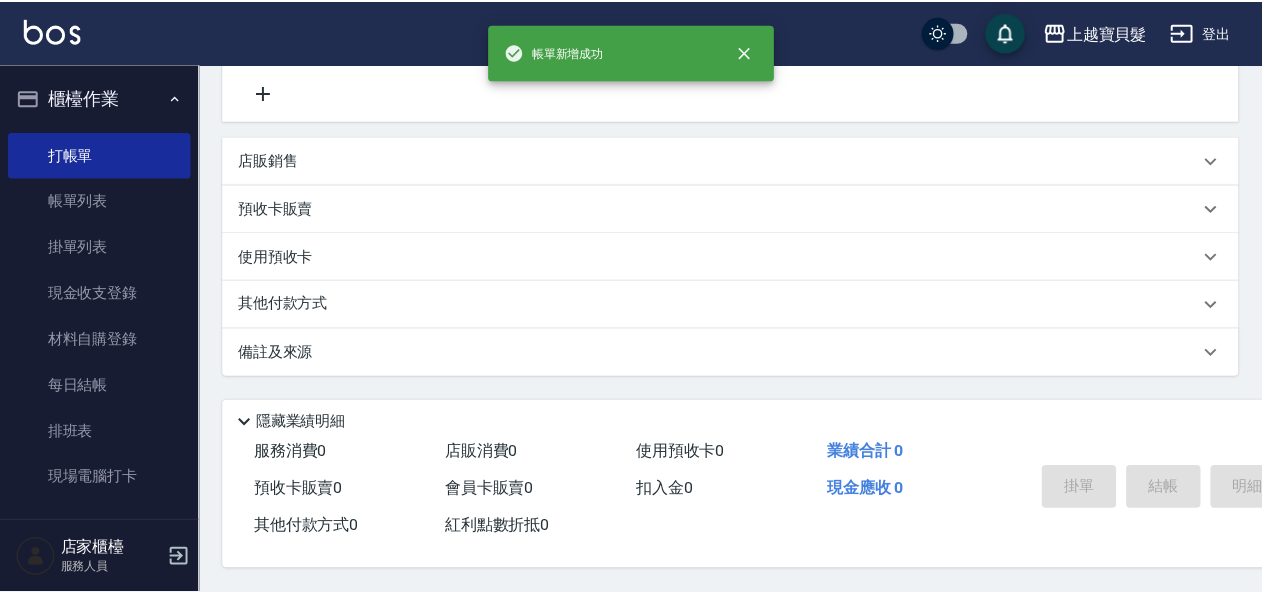 scroll, scrollTop: 0, scrollLeft: 0, axis: both 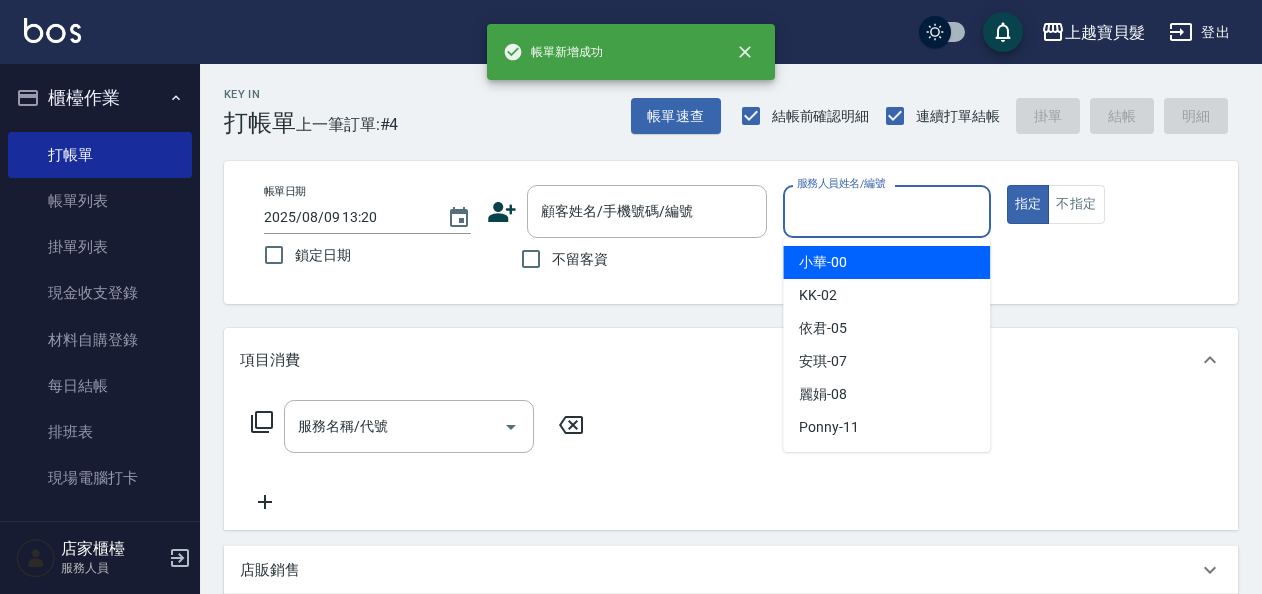 drag, startPoint x: 816, startPoint y: 204, endPoint x: 812, endPoint y: 227, distance: 23.345236 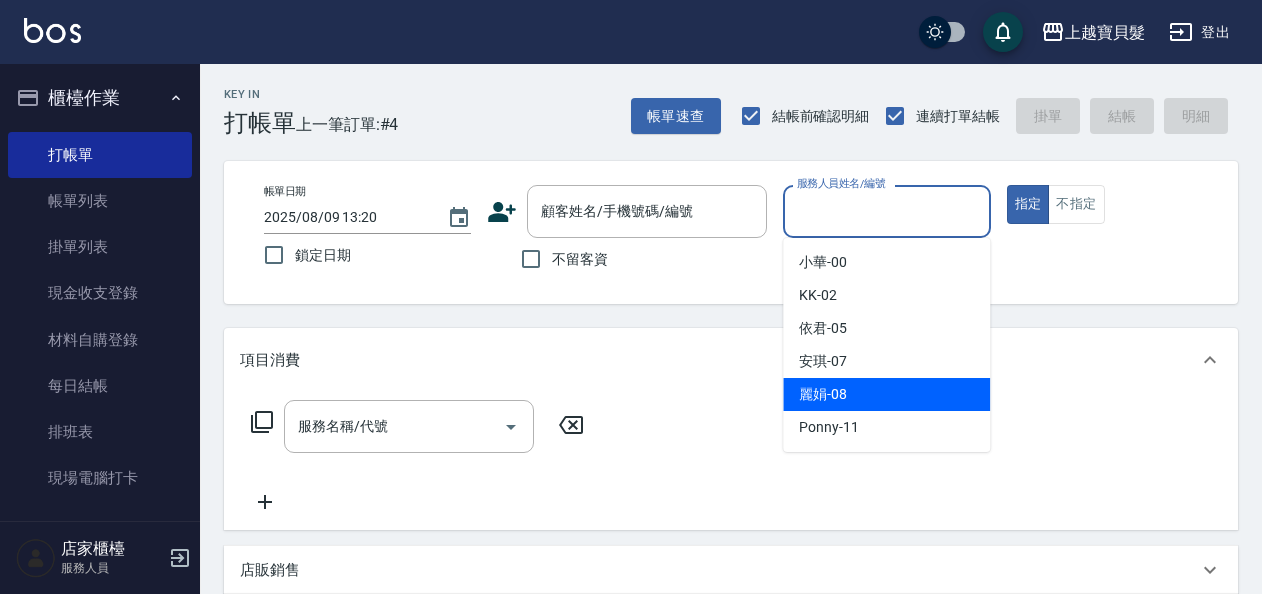 click on "[NAME] -[NUMBER]" at bounding box center [823, 394] 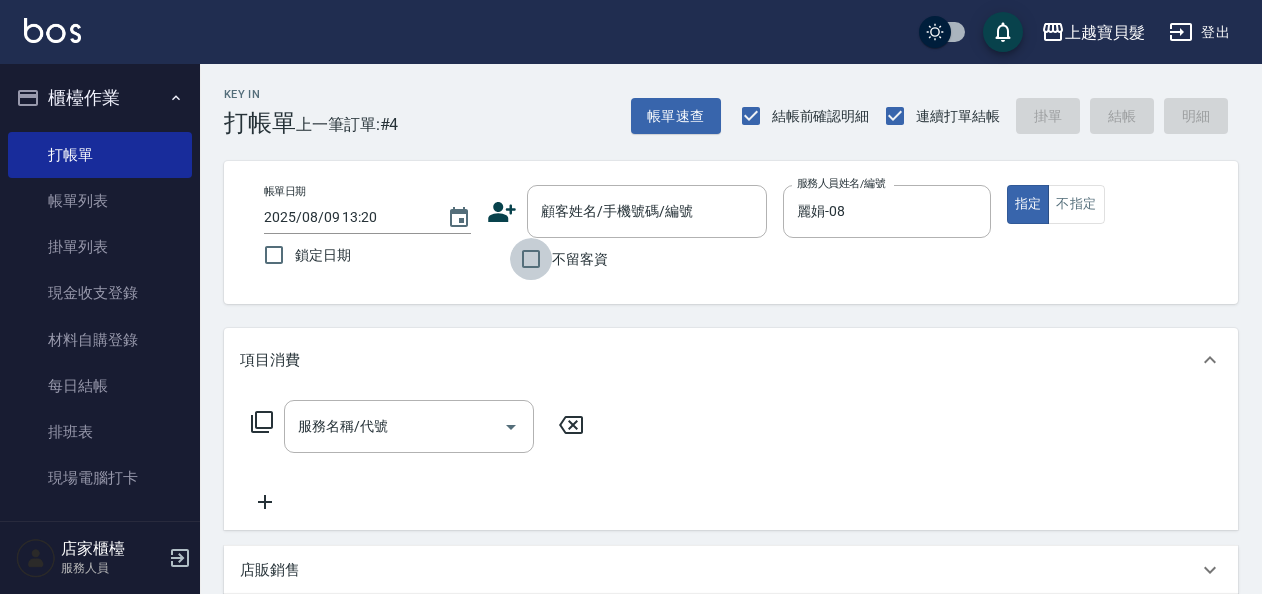 click on "不留客資" at bounding box center (531, 259) 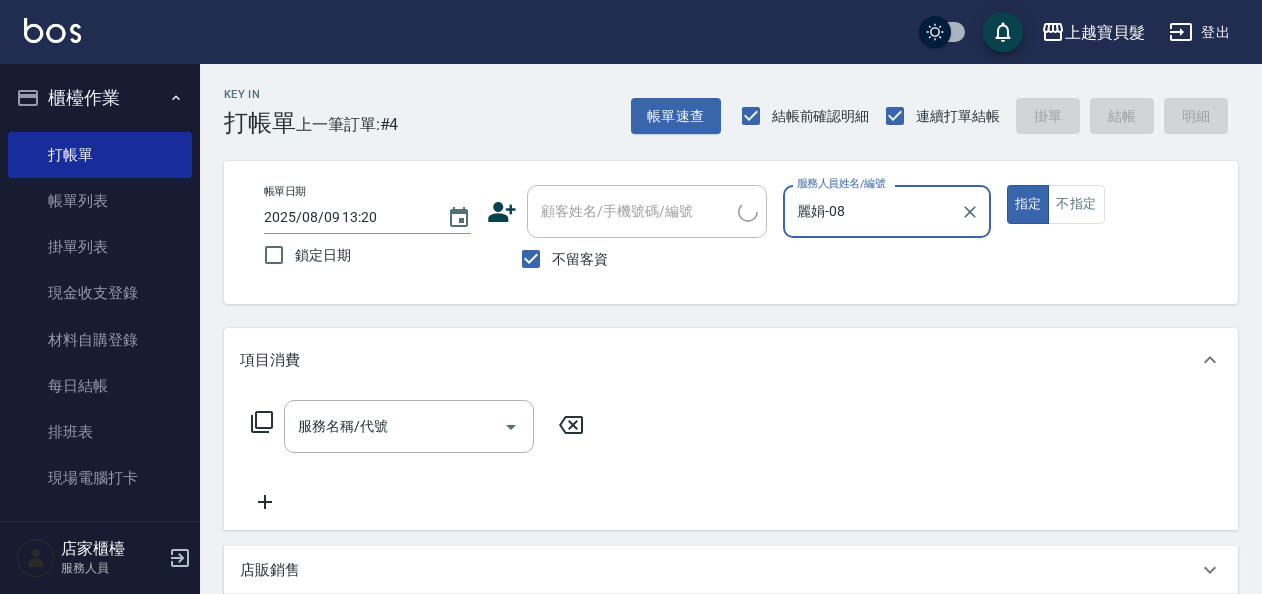 click 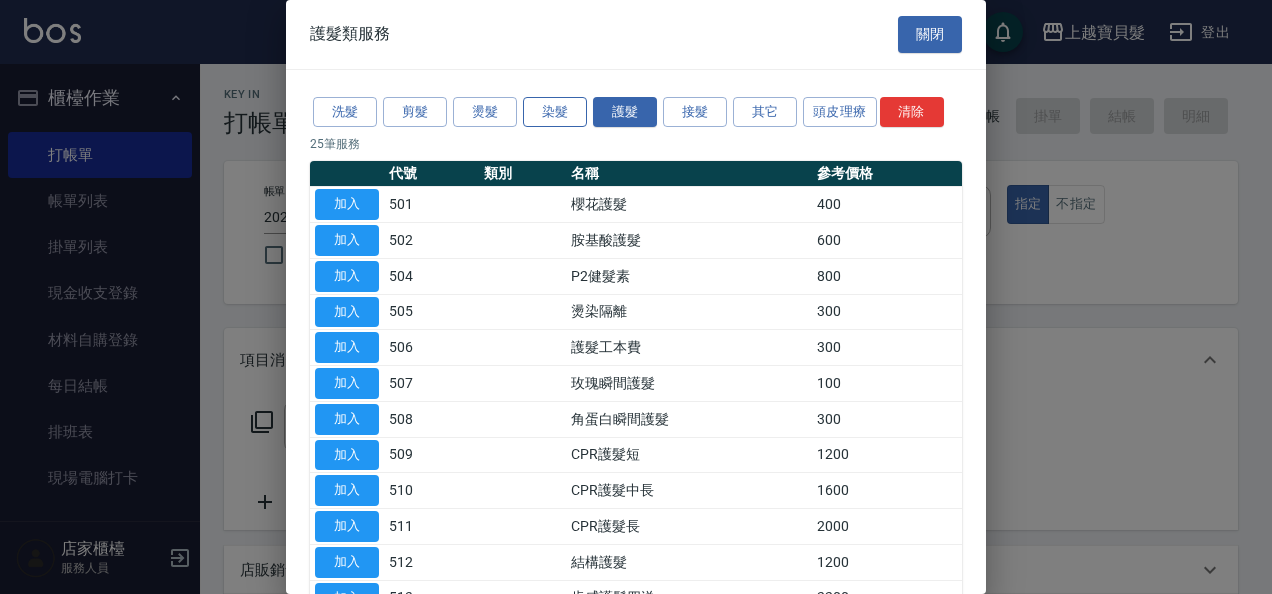 click on "染髮" at bounding box center [555, 112] 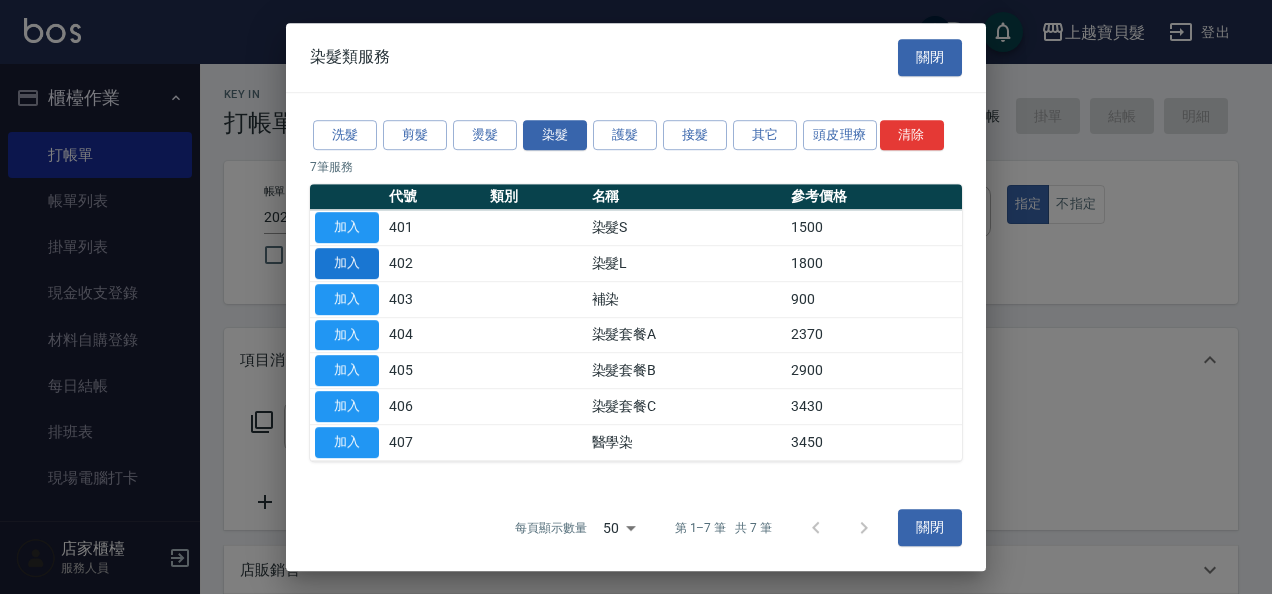 click on "加入" at bounding box center [347, 263] 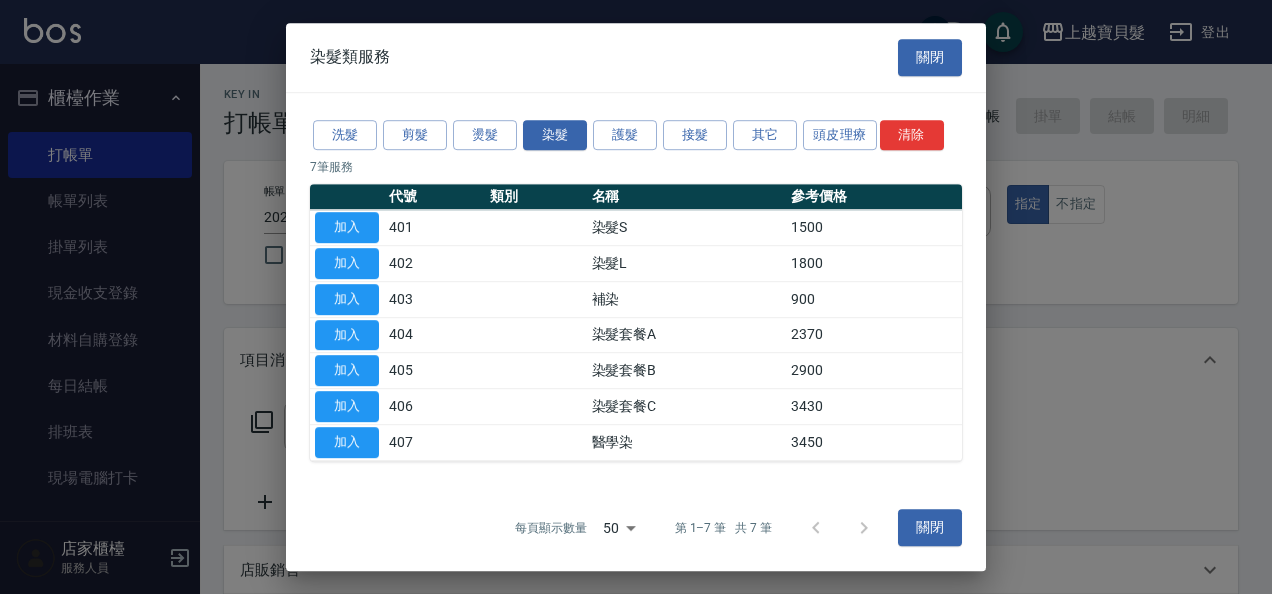 type on "染髮L(402)" 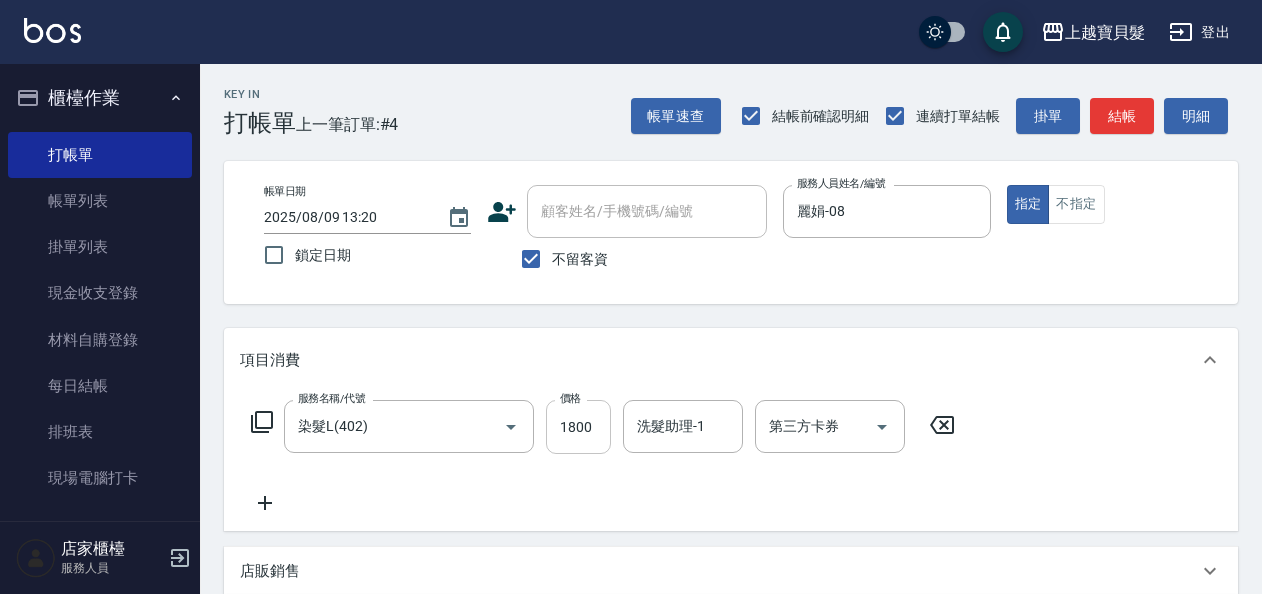 click on "1800" at bounding box center [578, 427] 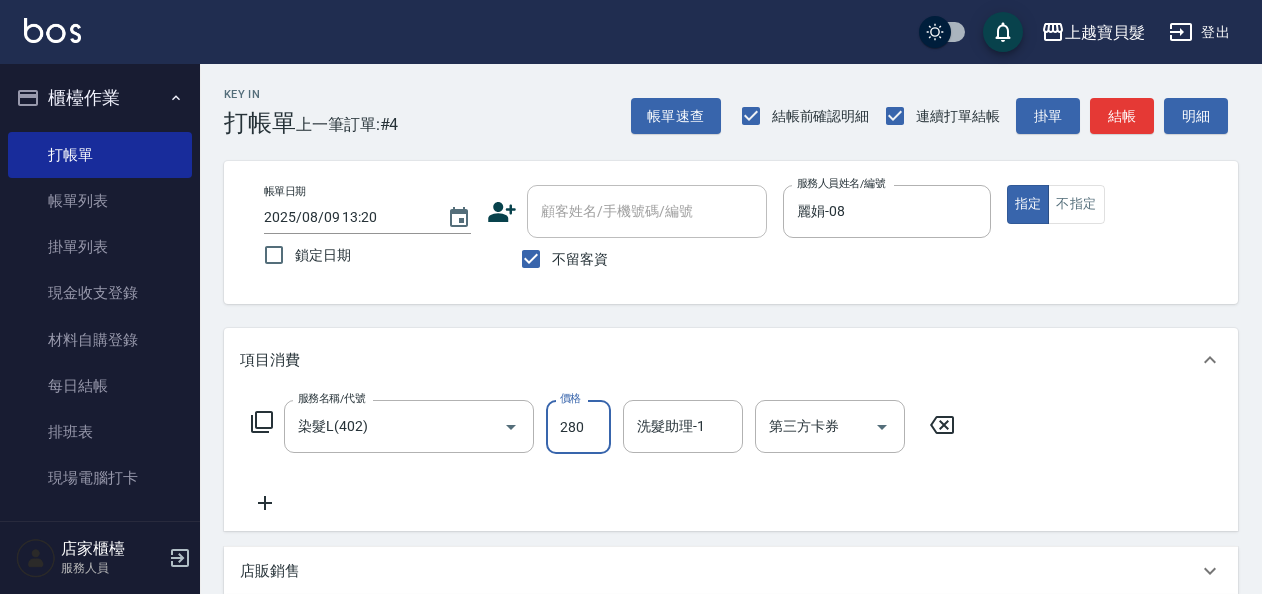 type on "2800" 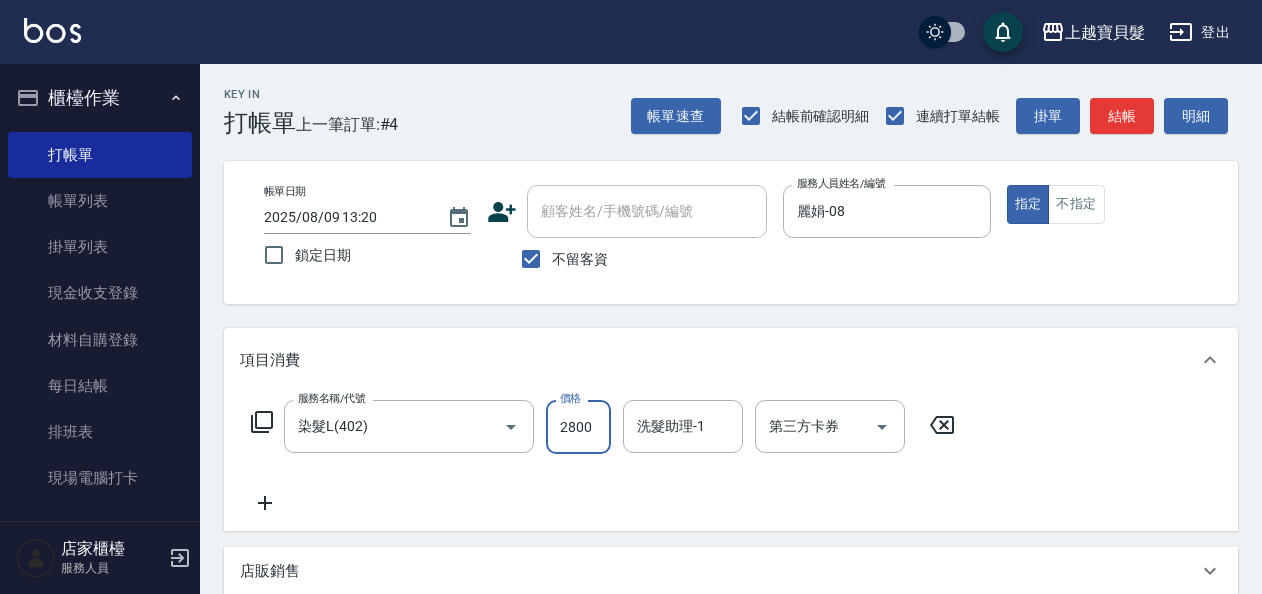 click 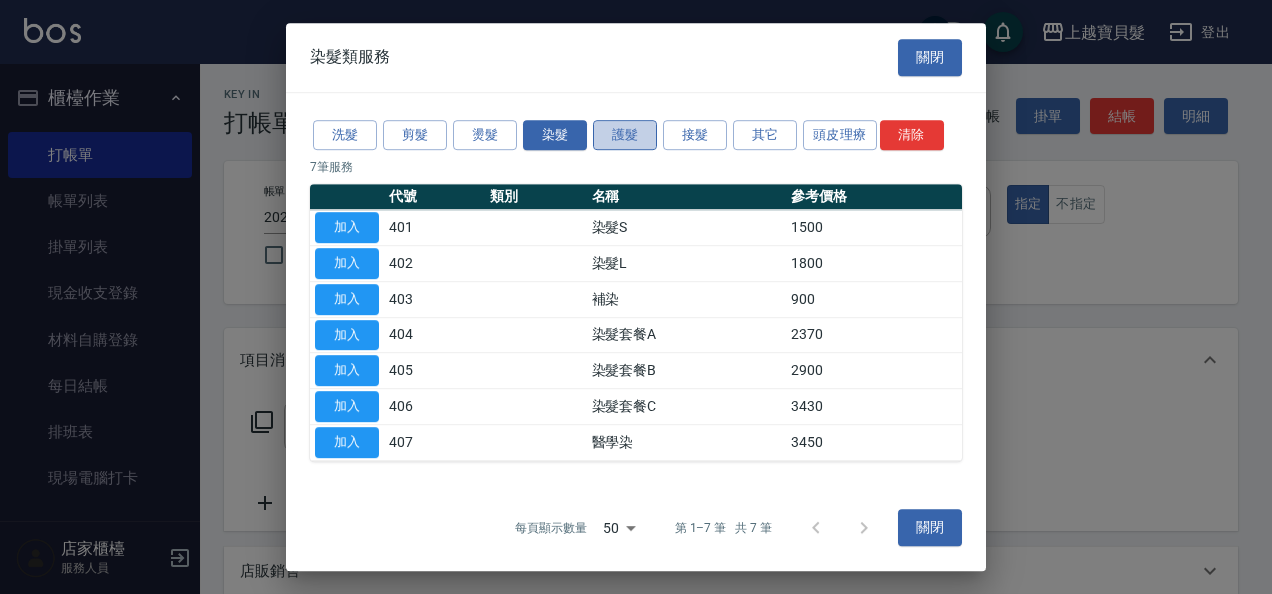 click on "護髮" at bounding box center [625, 135] 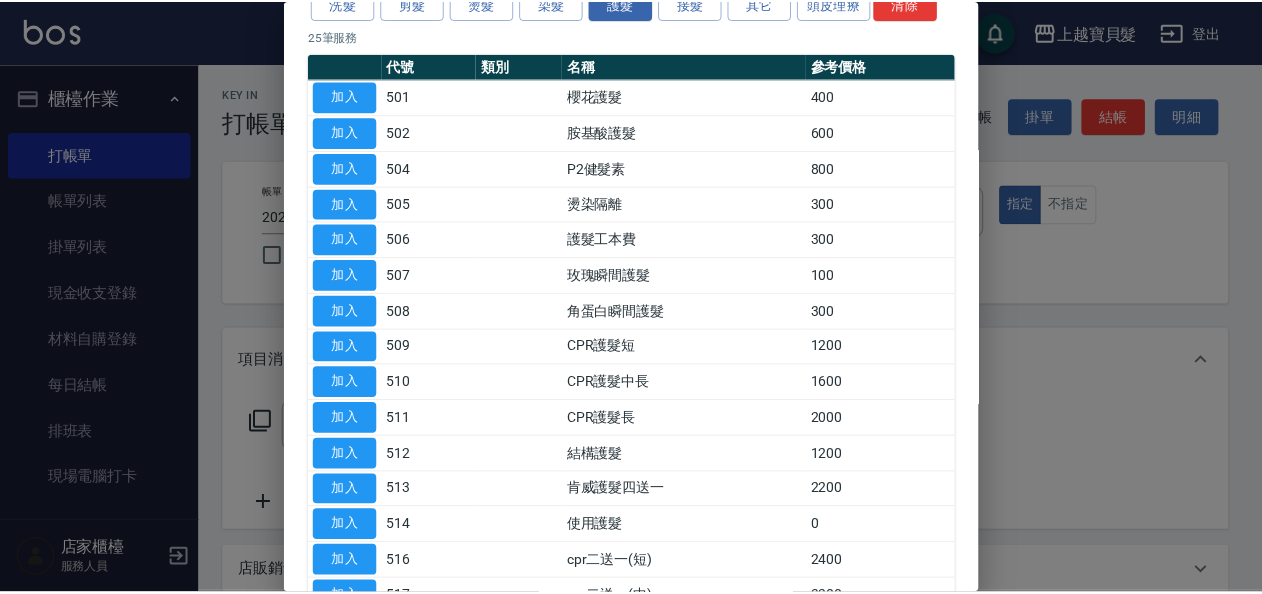 scroll, scrollTop: 200, scrollLeft: 0, axis: vertical 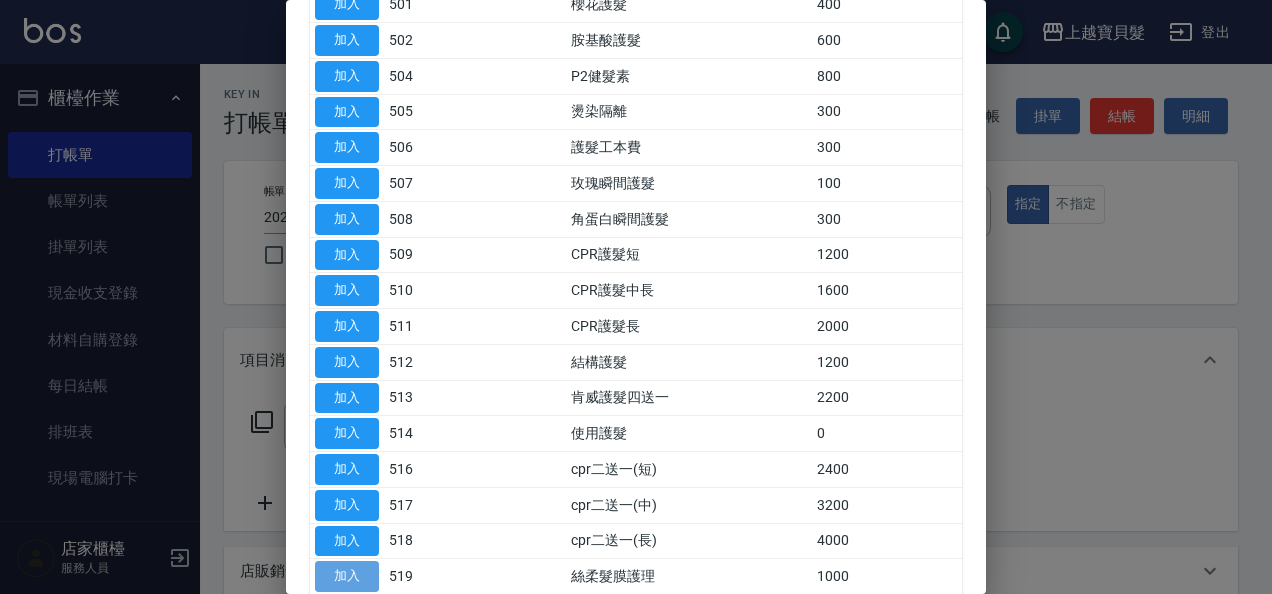 click on "加入" at bounding box center (347, 576) 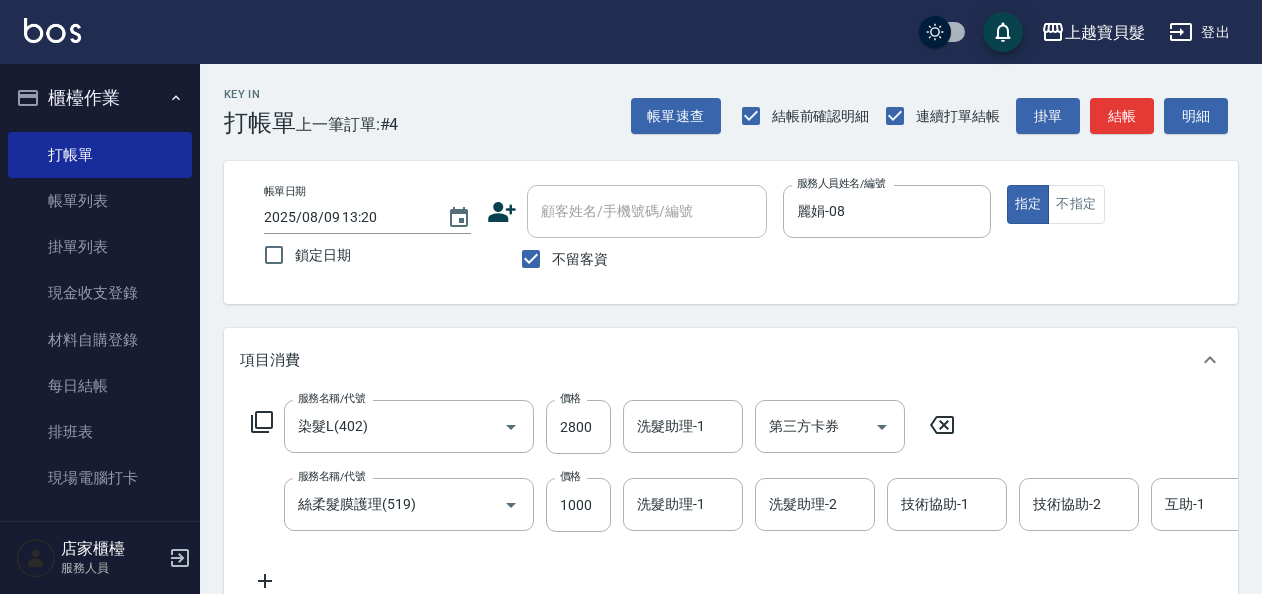 click 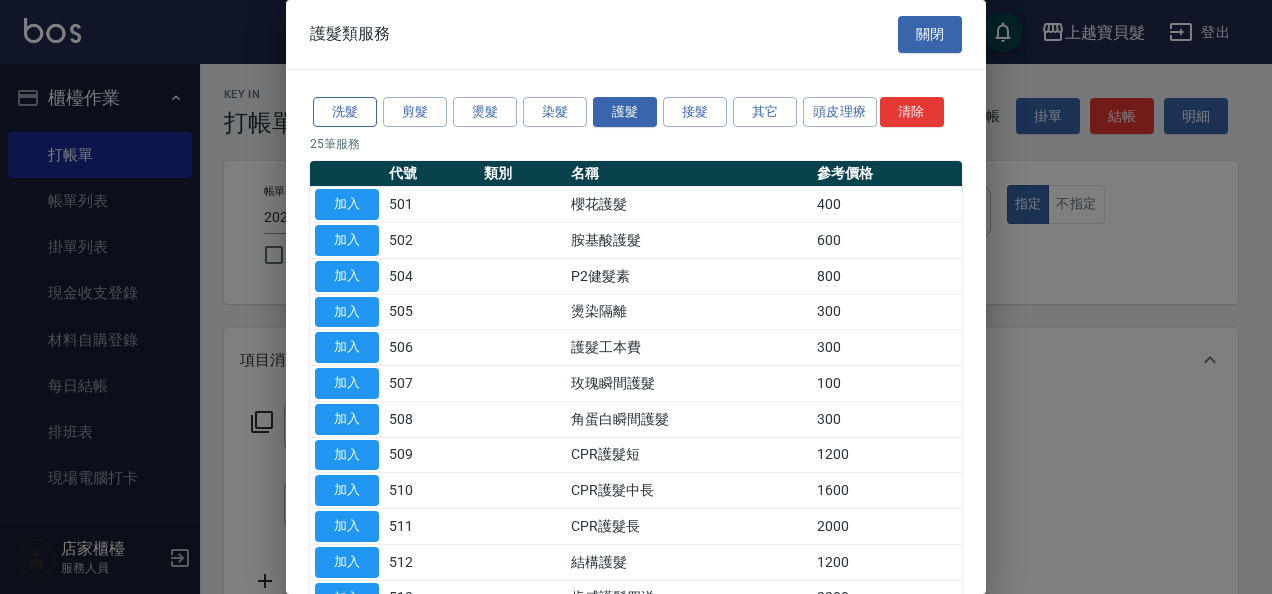 click on "洗髮" at bounding box center (345, 112) 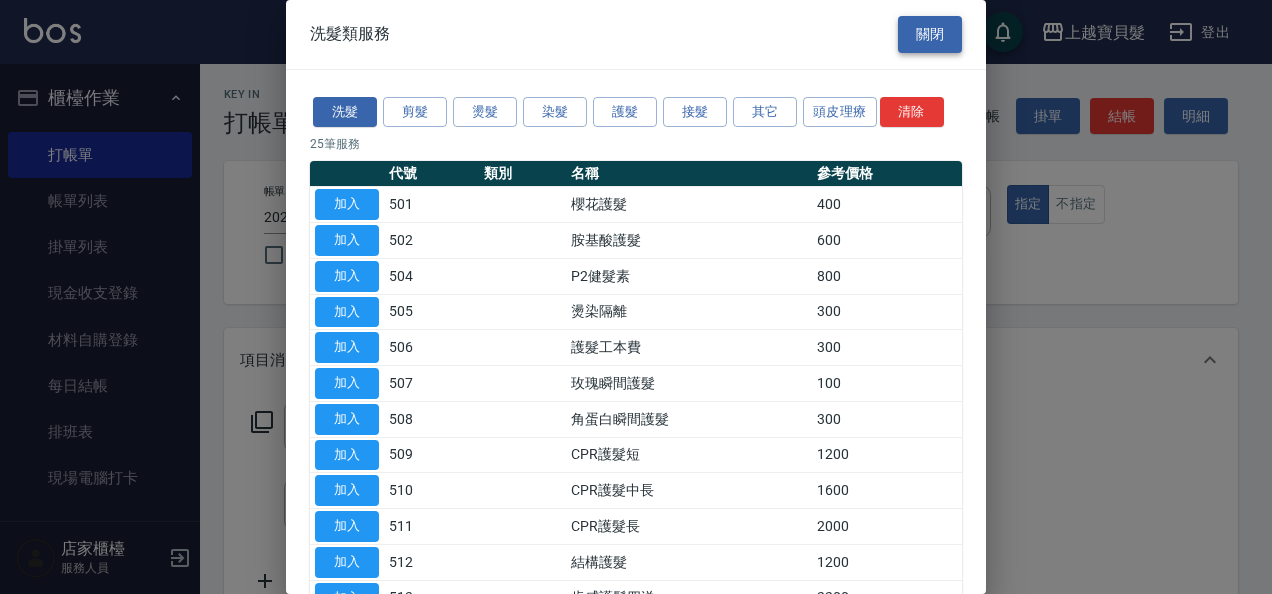 drag, startPoint x: 919, startPoint y: 31, endPoint x: 818, endPoint y: 93, distance: 118.511604 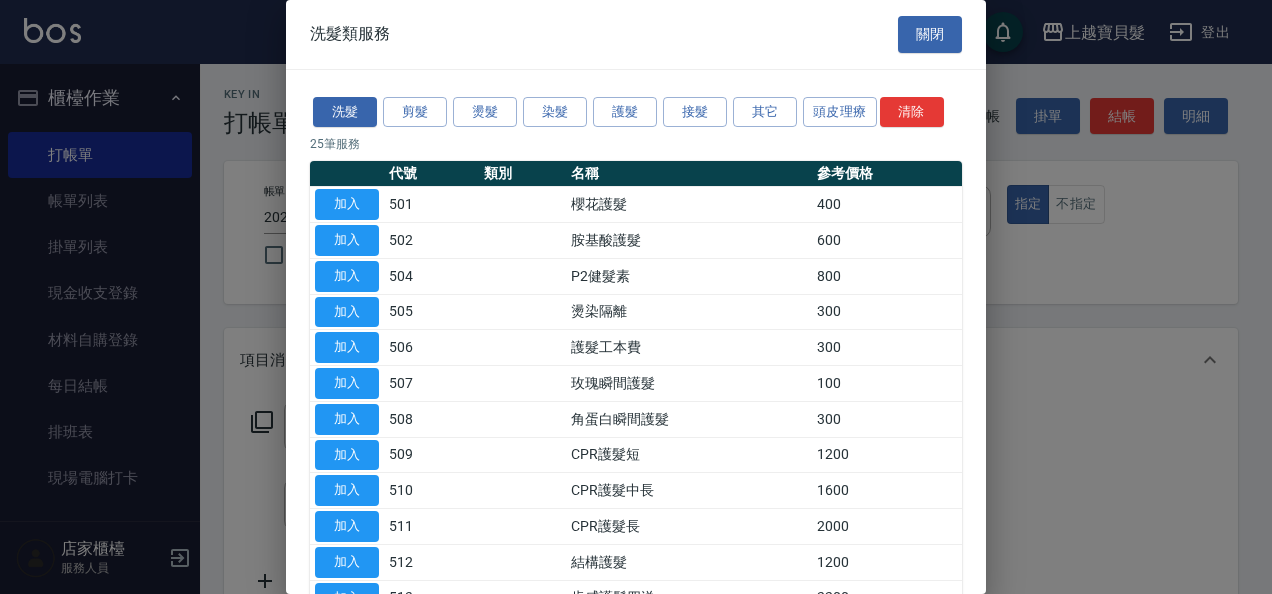 click on "關閉" at bounding box center [930, 34] 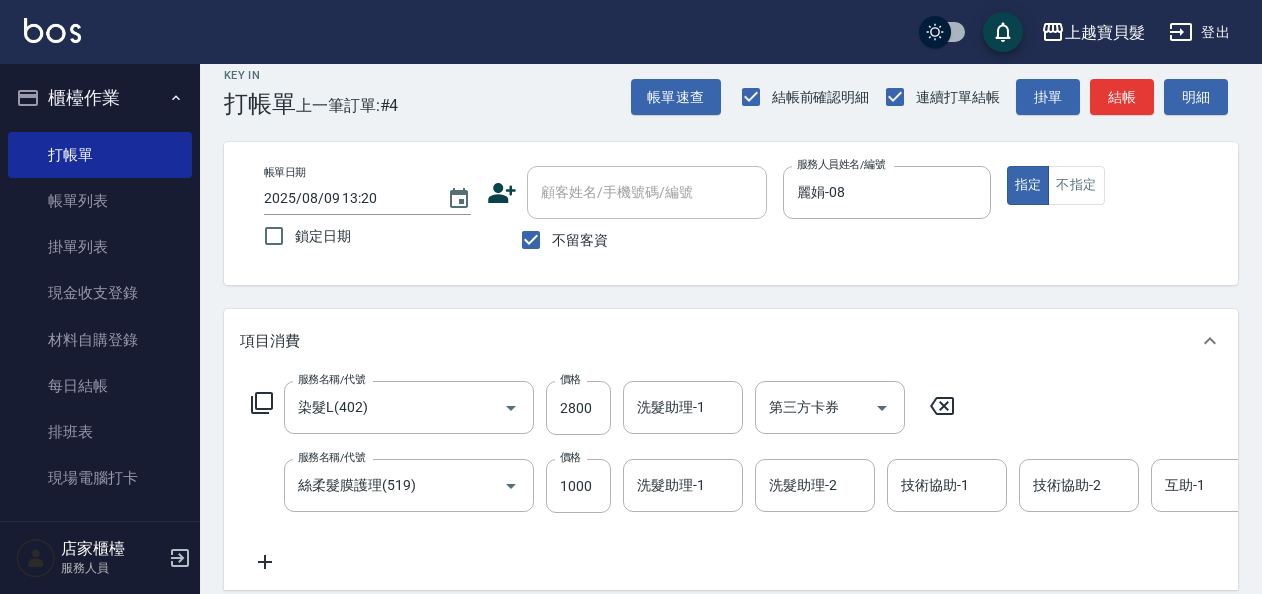 scroll, scrollTop: 462, scrollLeft: 0, axis: vertical 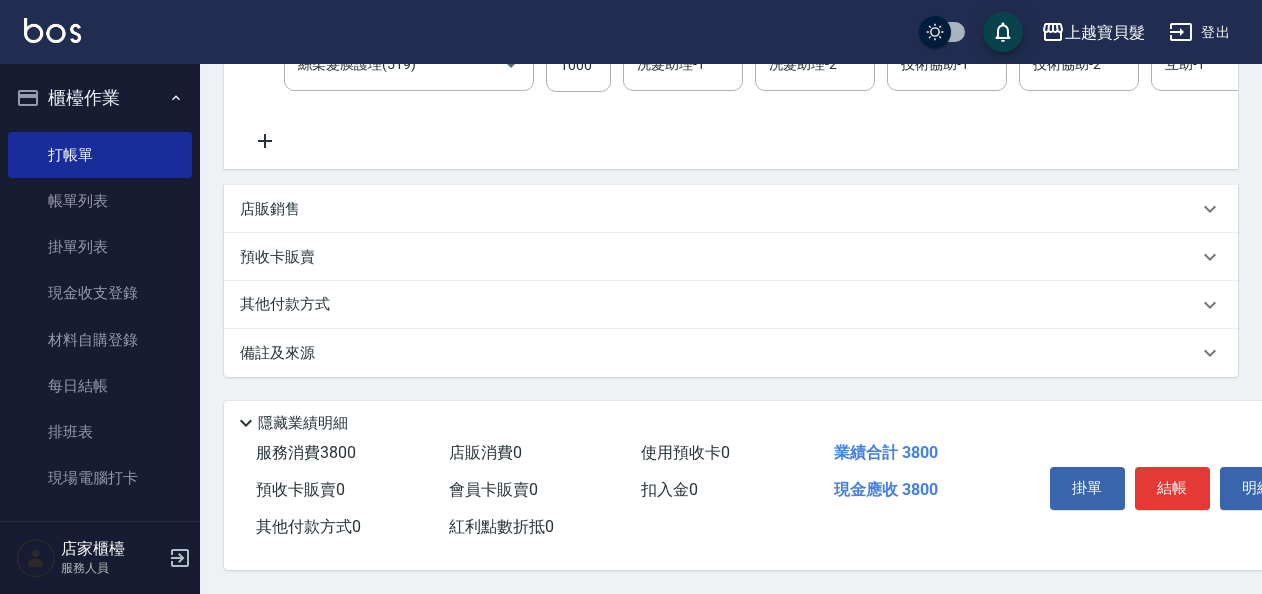 click on "店販銷售" at bounding box center [270, 209] 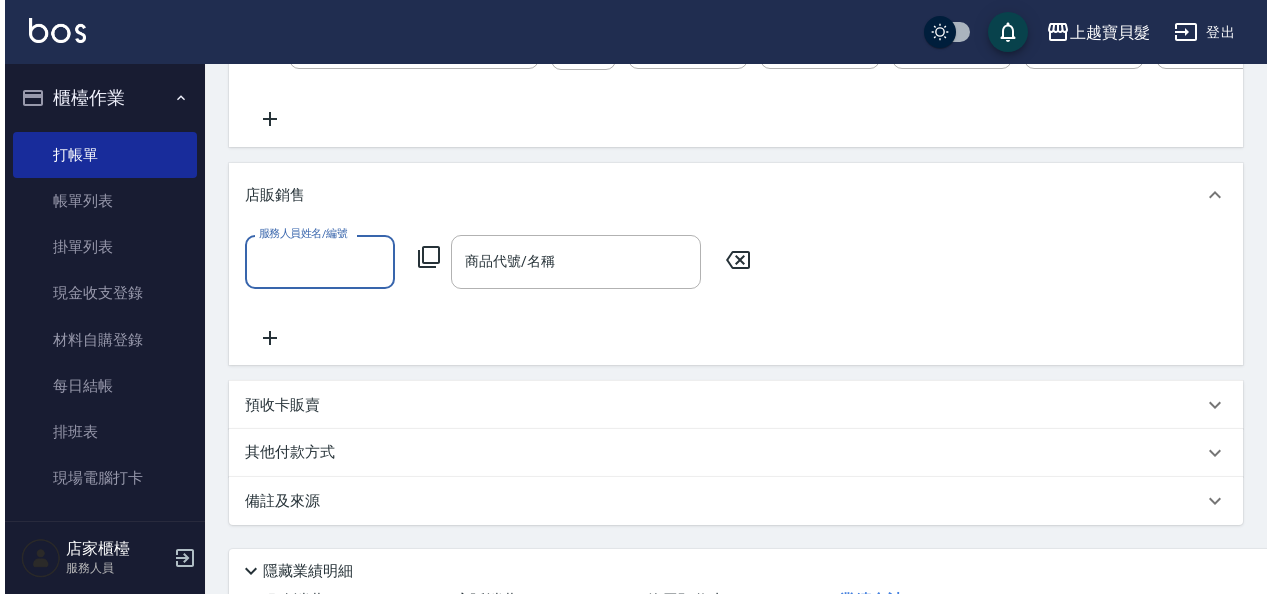scroll, scrollTop: 0, scrollLeft: 0, axis: both 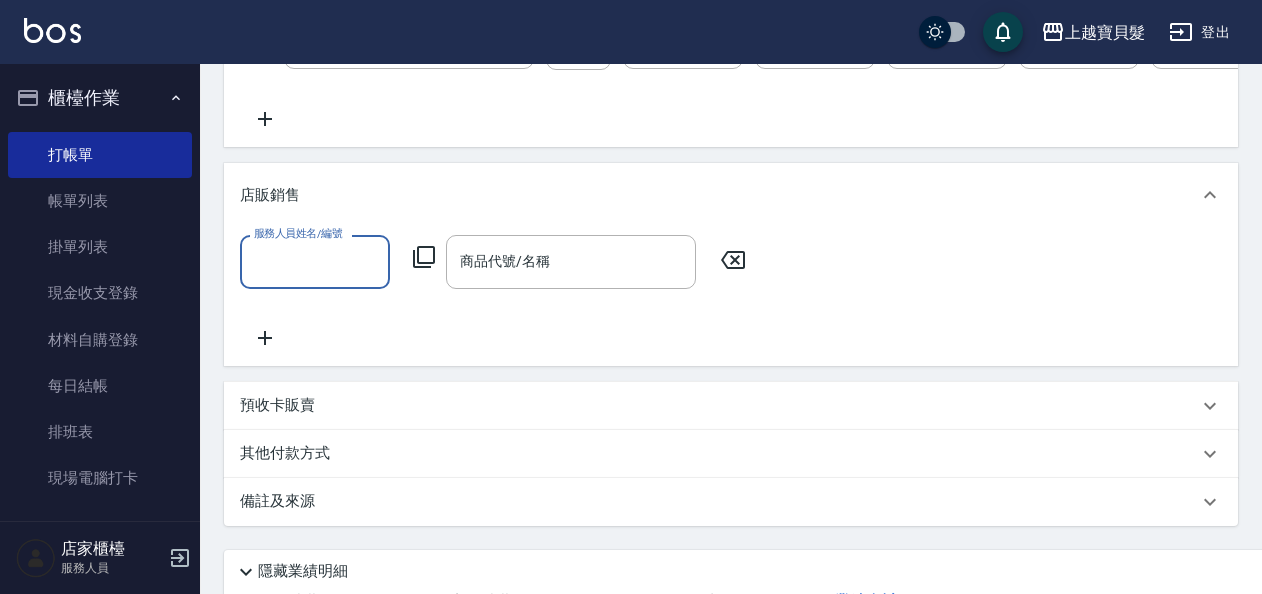 click on "服務人員姓名/編號" at bounding box center [315, 261] 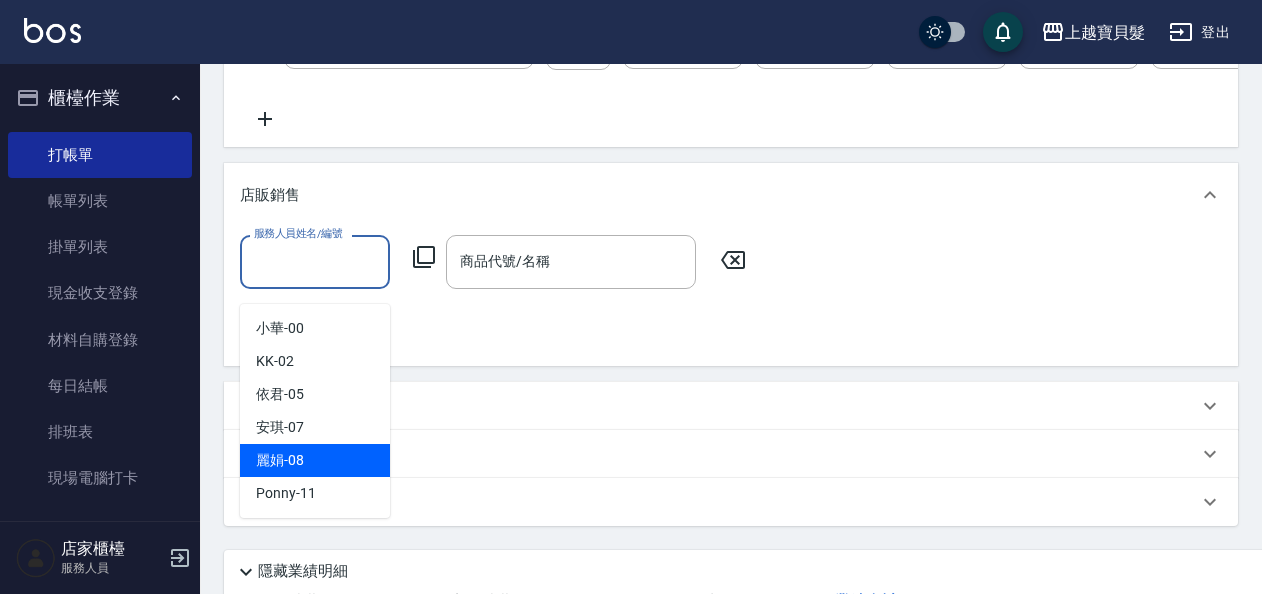 drag, startPoint x: 319, startPoint y: 464, endPoint x: 358, endPoint y: 364, distance: 107.33592 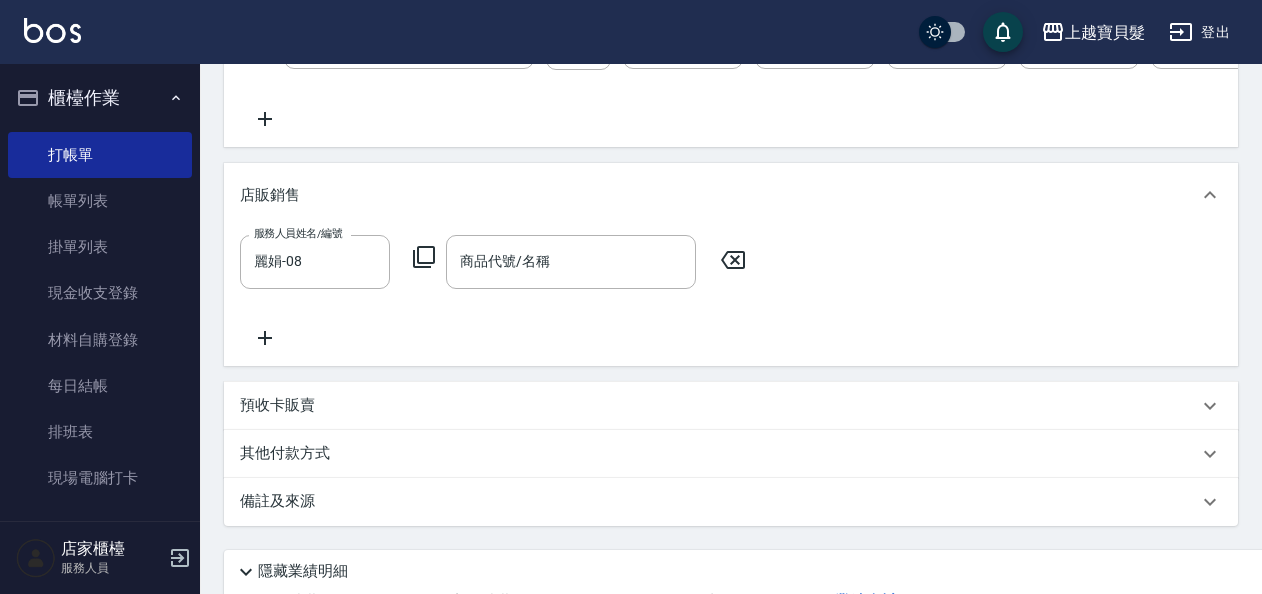 click 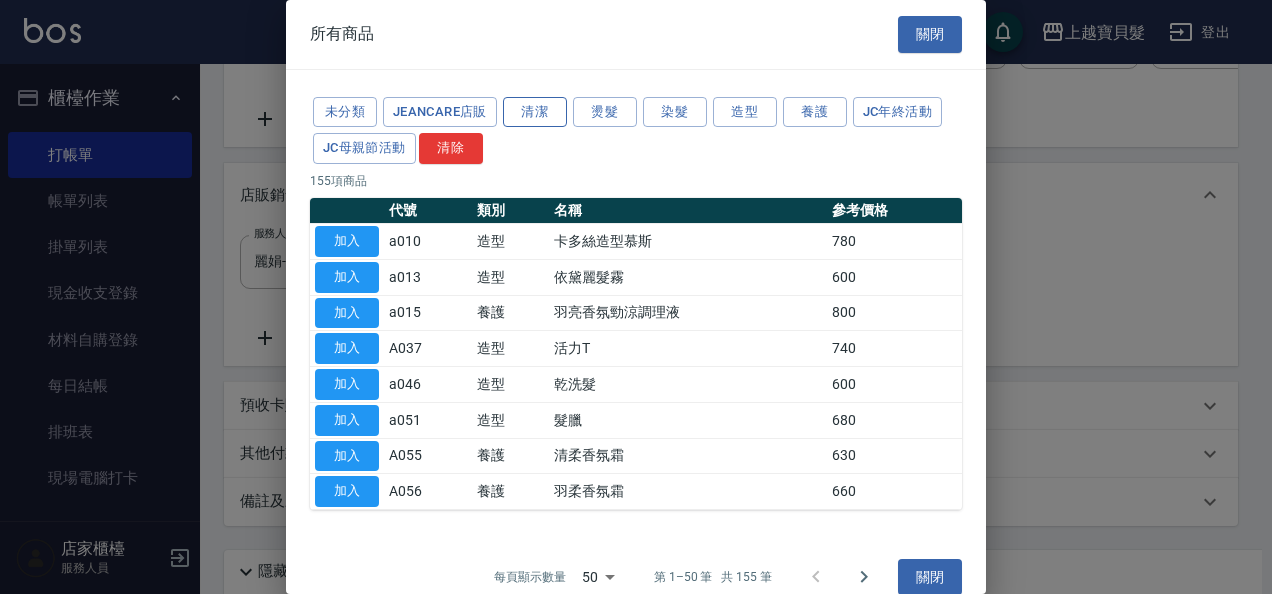 click on "清潔" at bounding box center [535, 112] 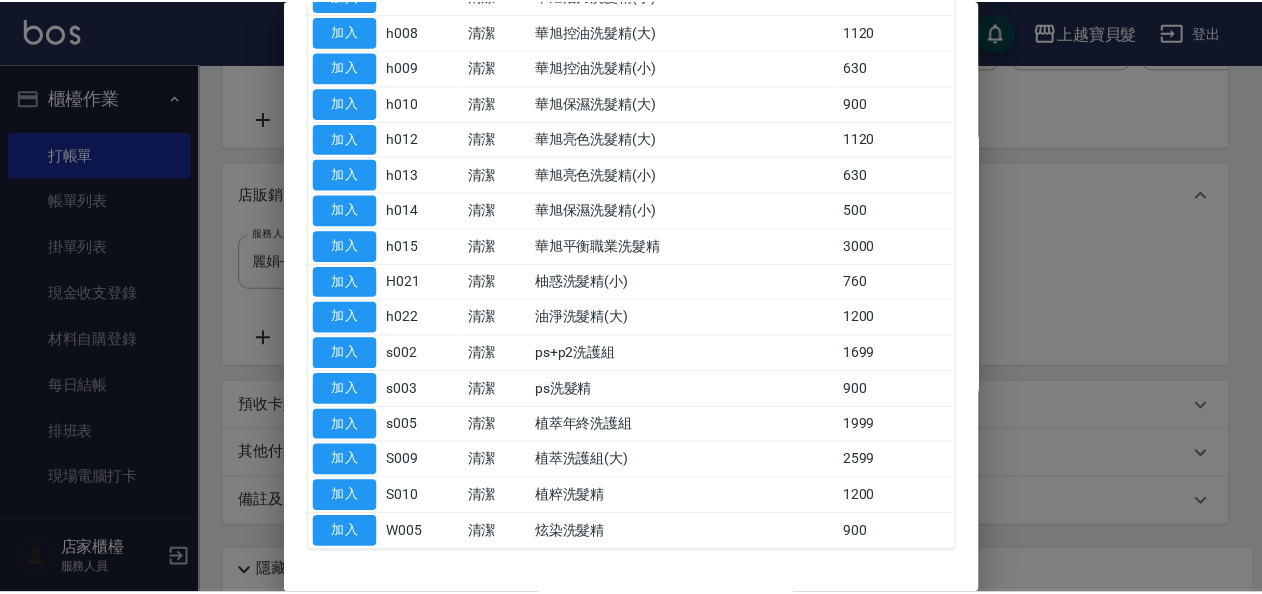 scroll, scrollTop: 942, scrollLeft: 0, axis: vertical 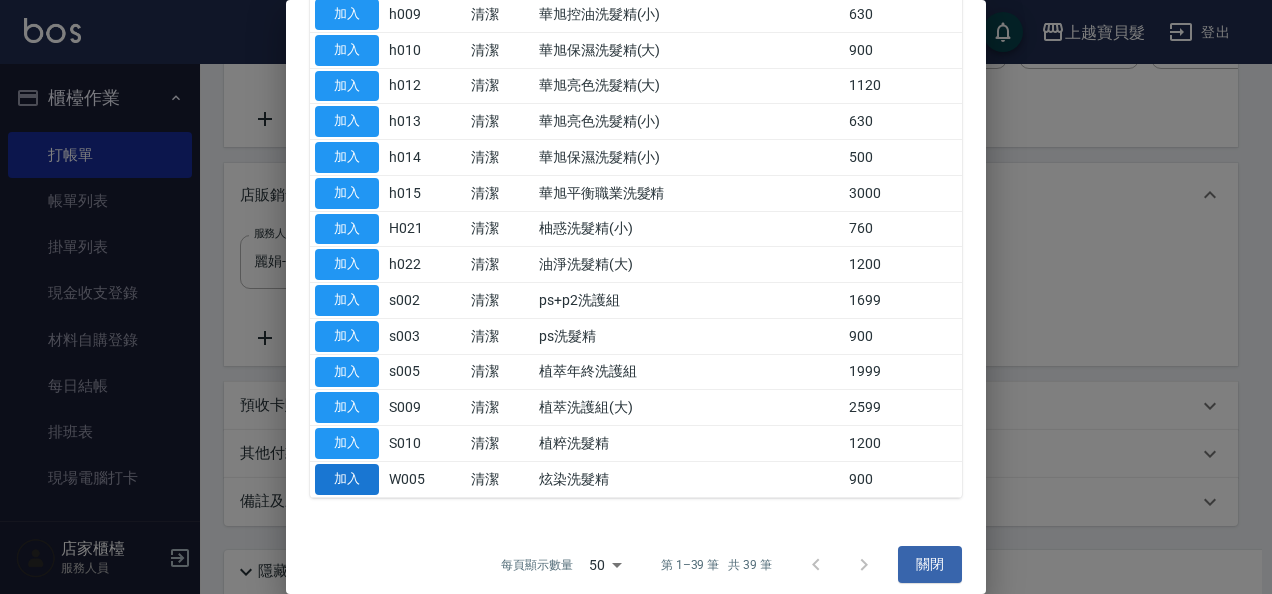 click on "加入" at bounding box center (347, 479) 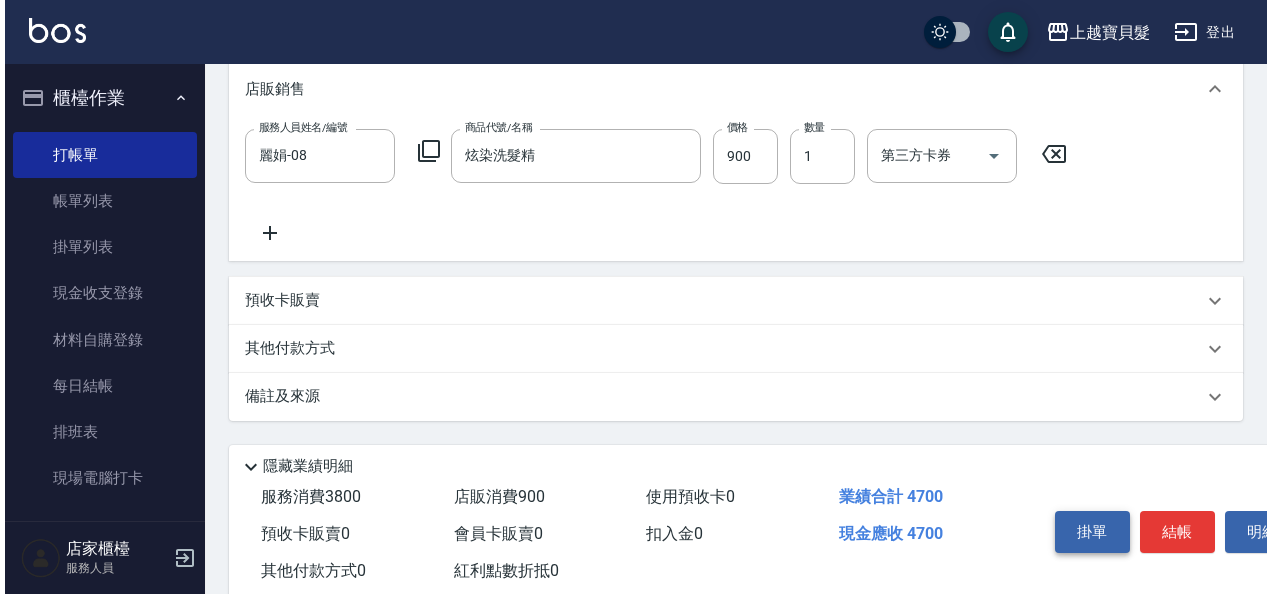 scroll, scrollTop: 634, scrollLeft: 0, axis: vertical 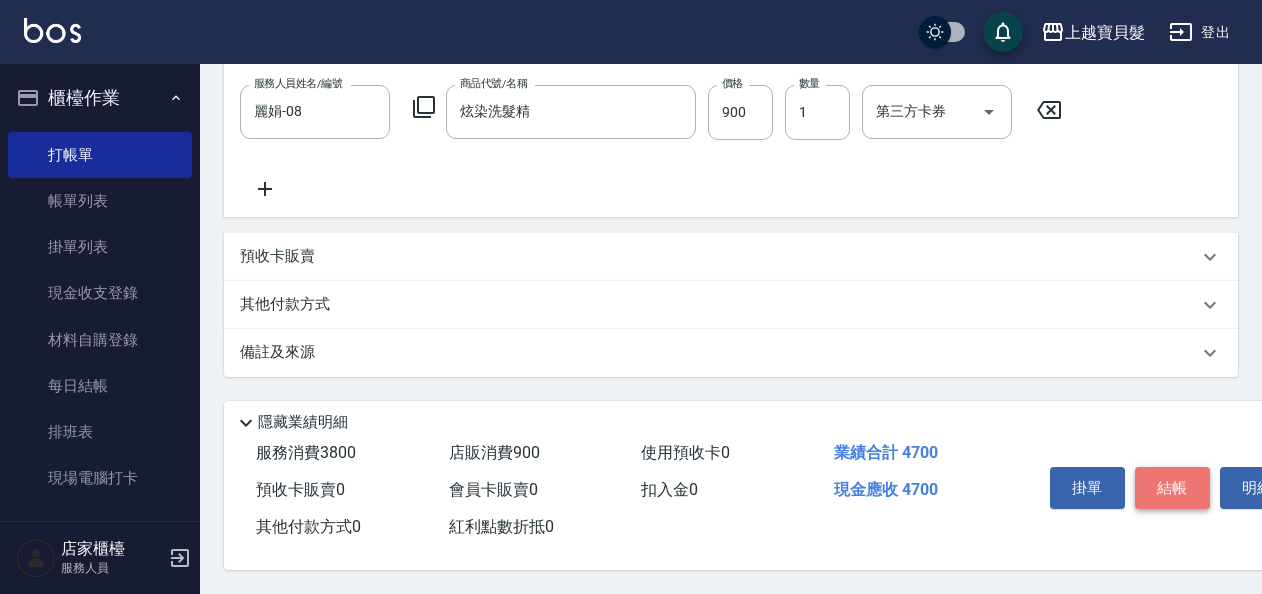 click on "結帳" at bounding box center (1172, 488) 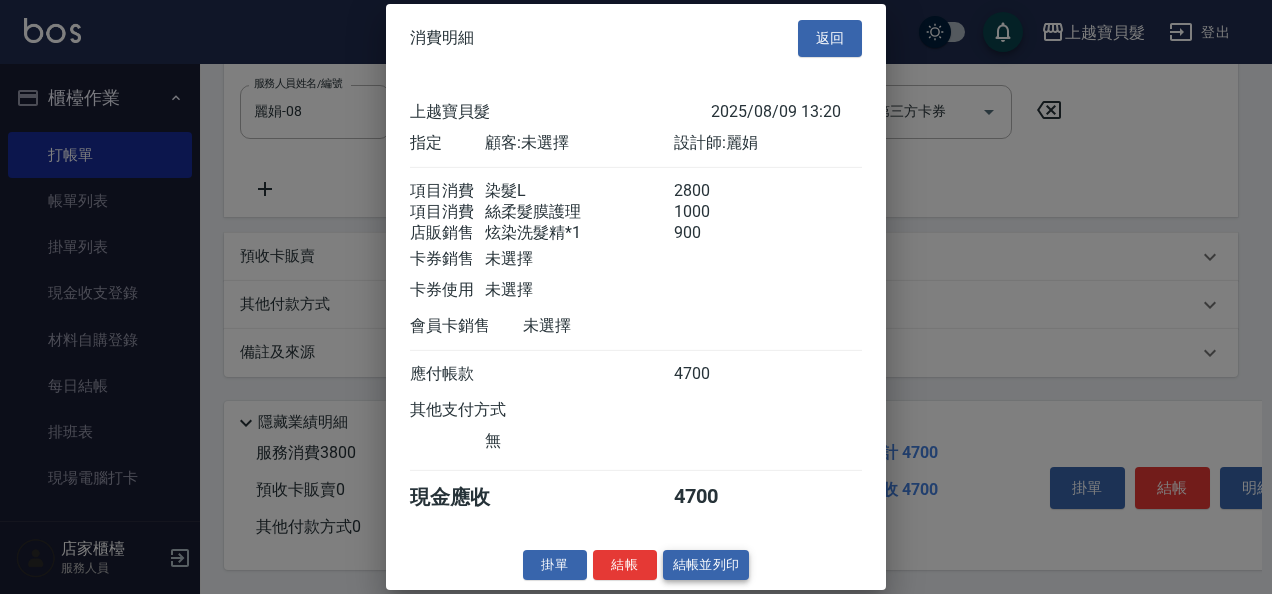 click on "結帳並列印" at bounding box center [706, 564] 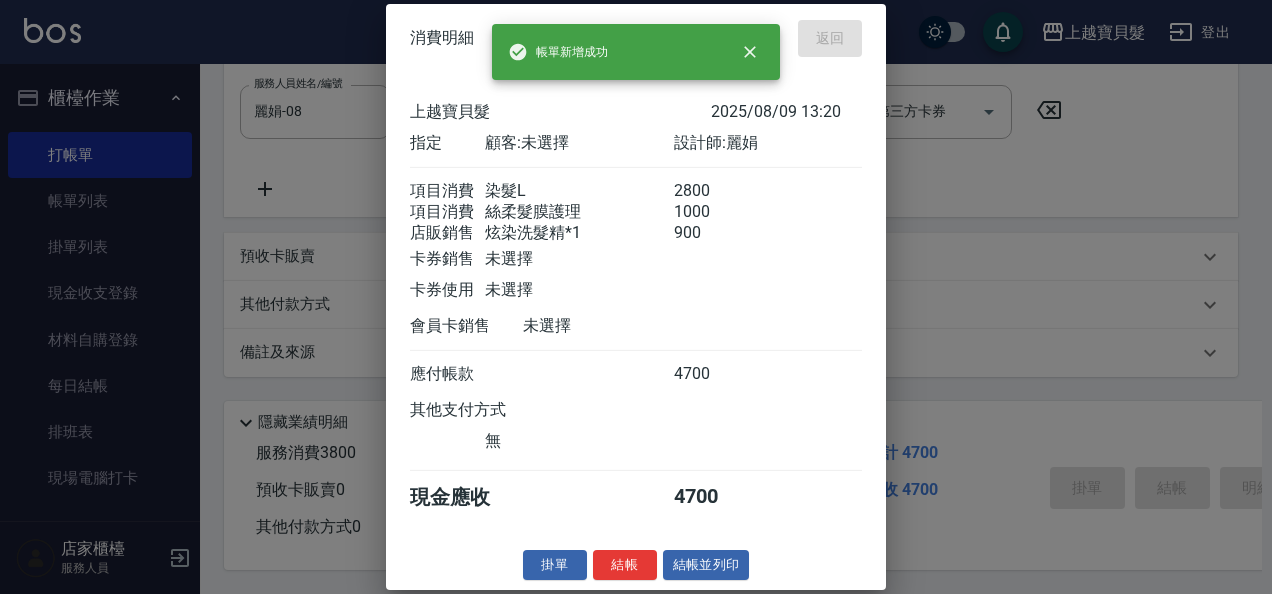 type on "2025/08/09 13:21" 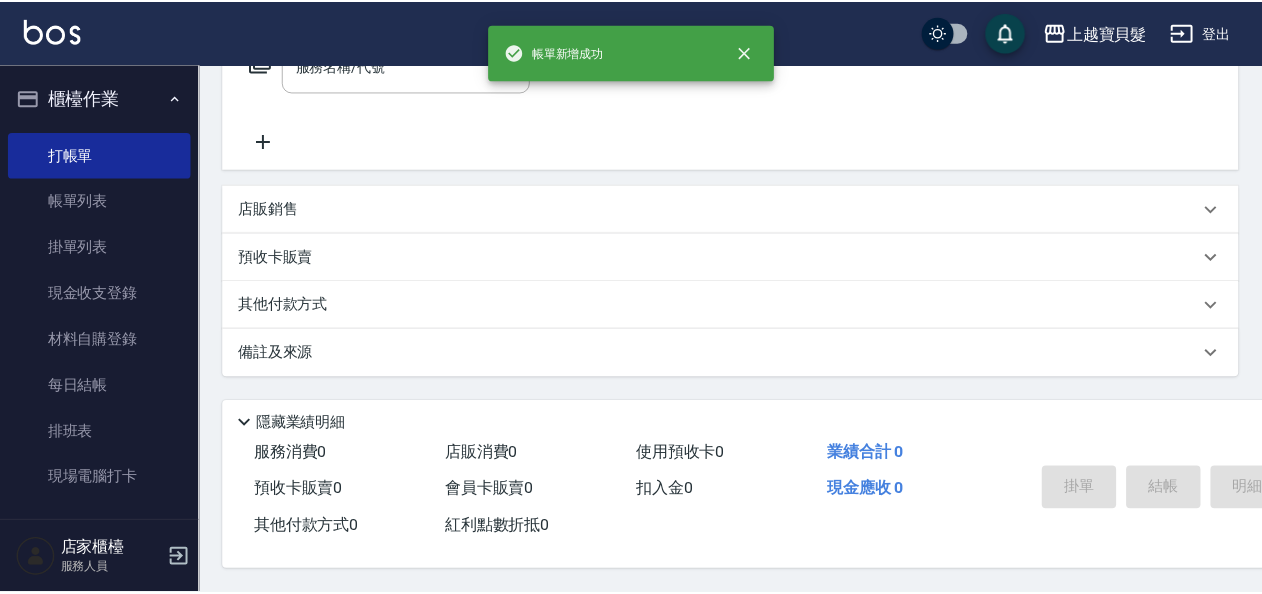 scroll, scrollTop: 0, scrollLeft: 0, axis: both 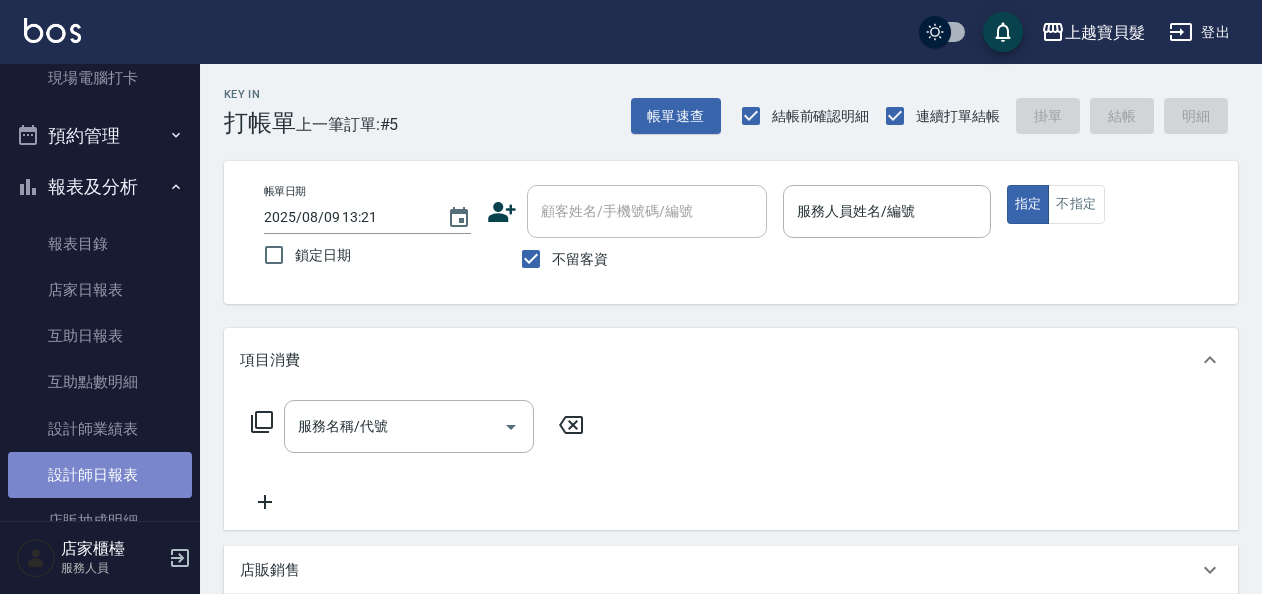 click on "設計師日報表" at bounding box center [100, 475] 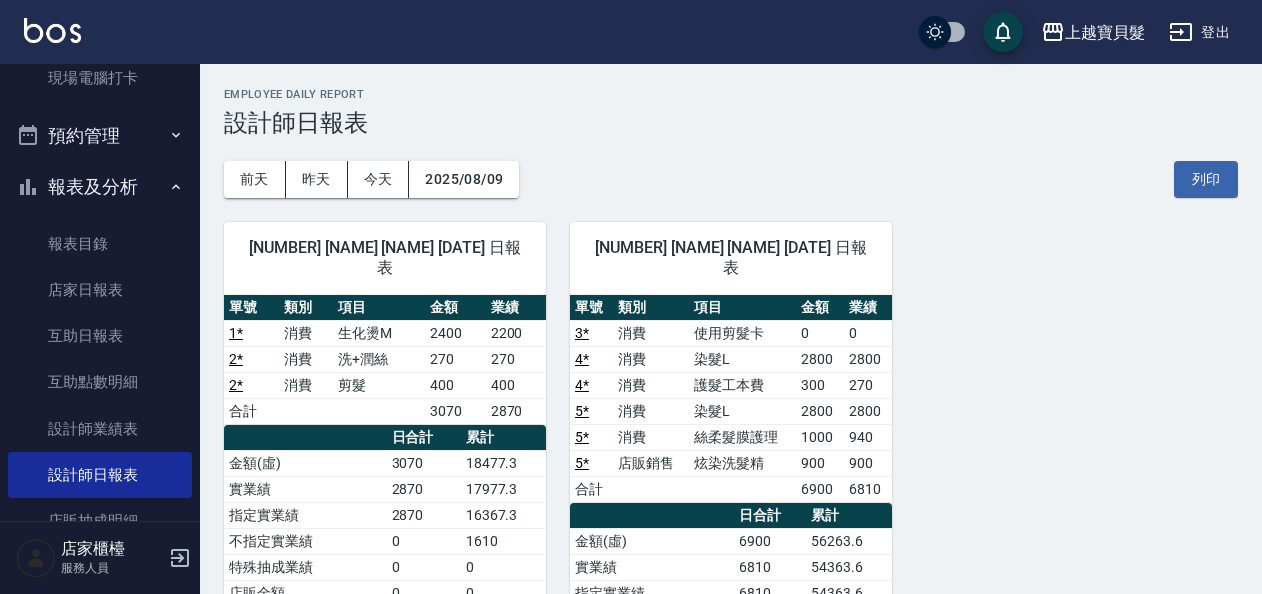 scroll, scrollTop: 100, scrollLeft: 0, axis: vertical 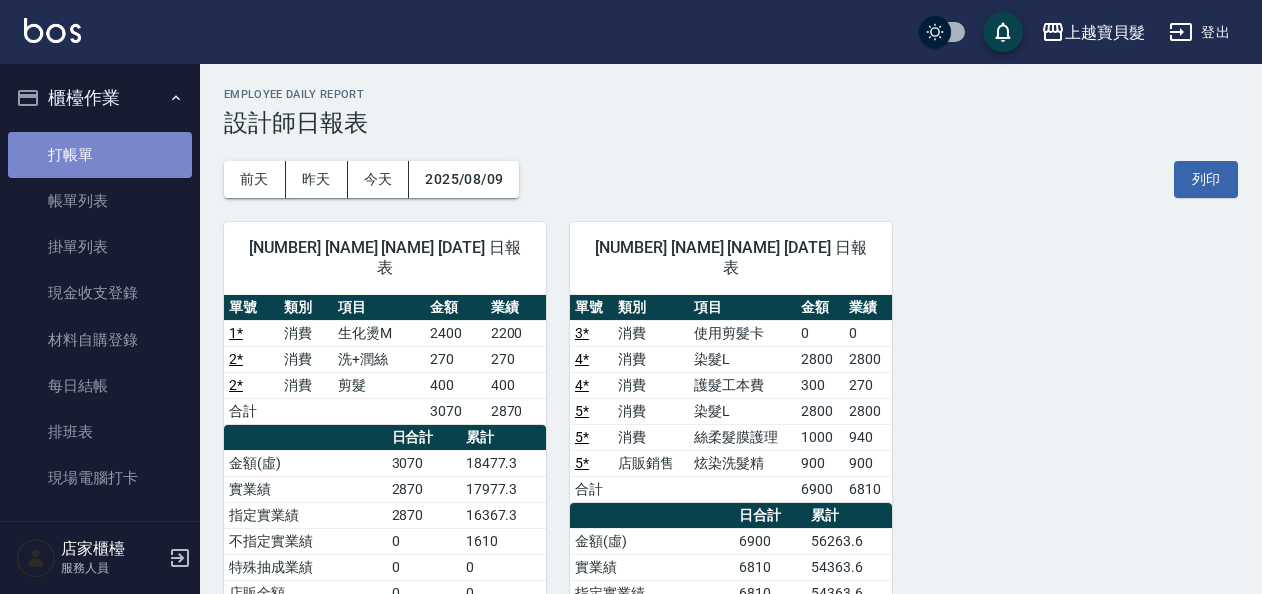 click on "打帳單" at bounding box center (100, 155) 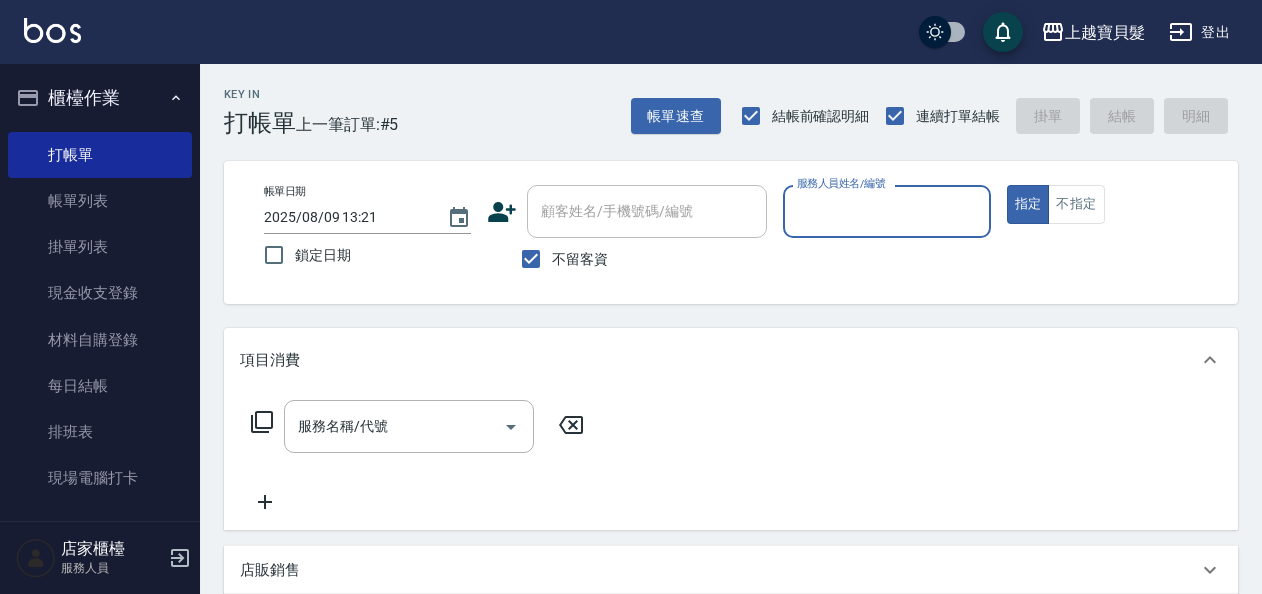 click on "服務人員姓名/編號" at bounding box center [886, 211] 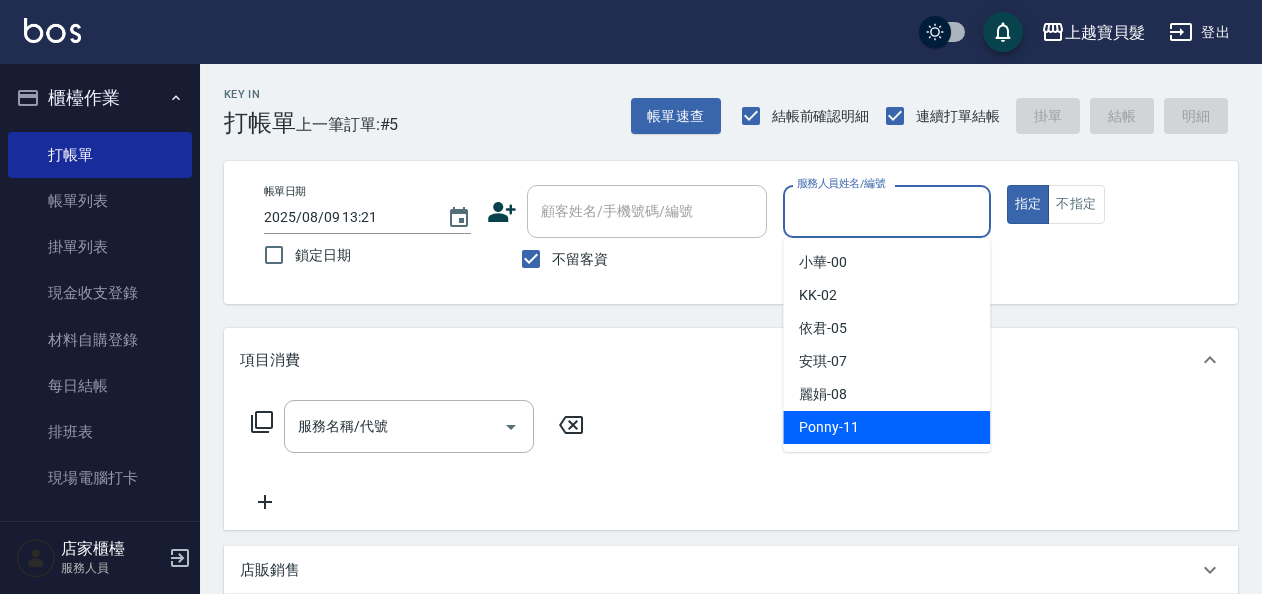 click on "Ponny -11" at bounding box center (829, 427) 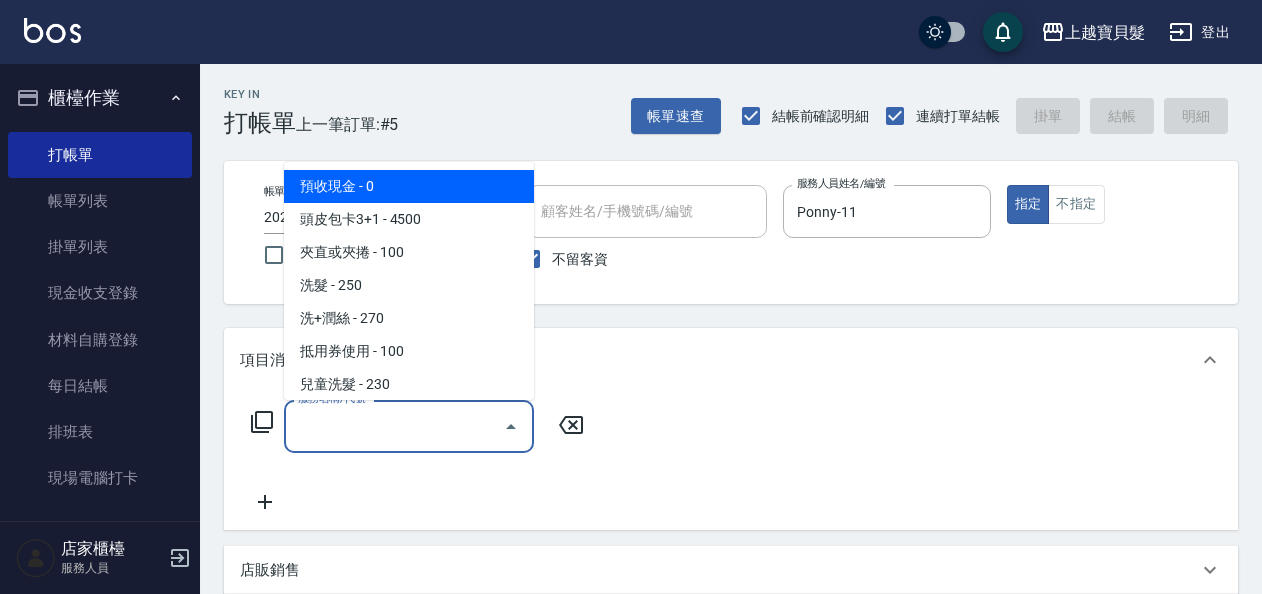 click on "服務名稱/代號" at bounding box center [394, 426] 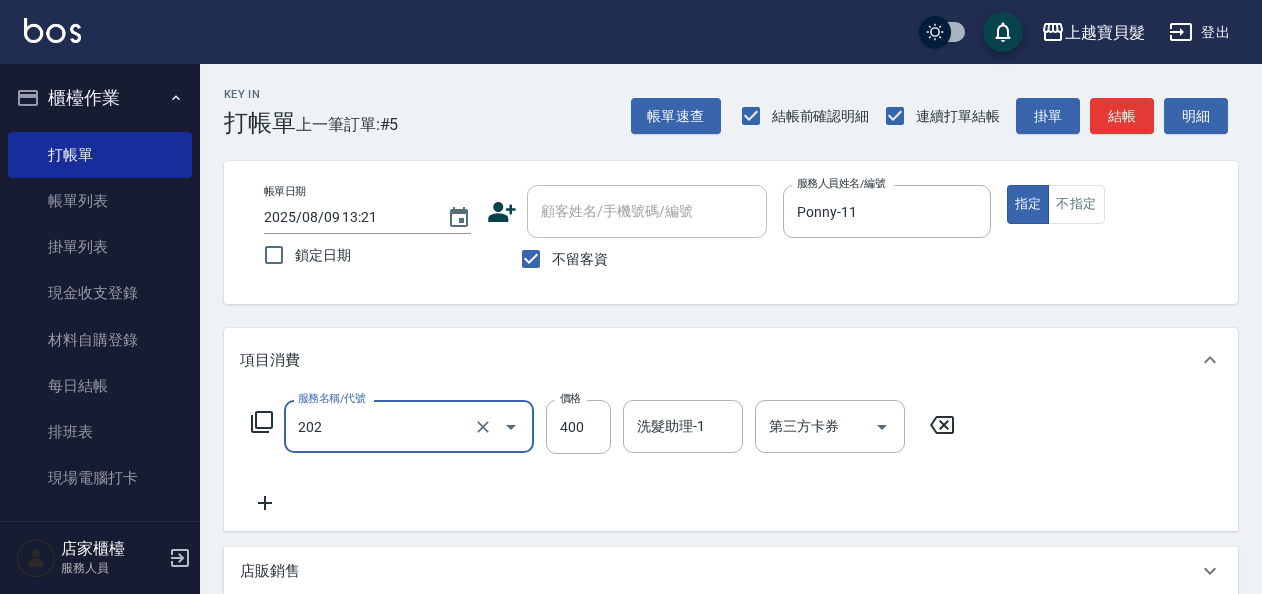 type on "剪髮(202)" 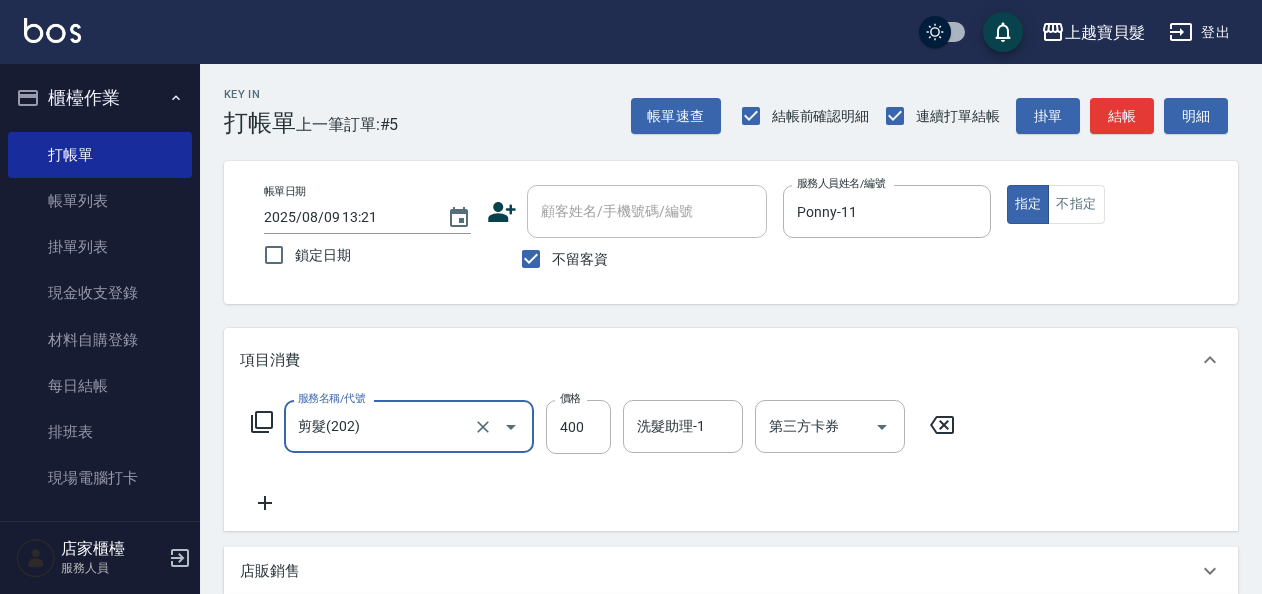 click 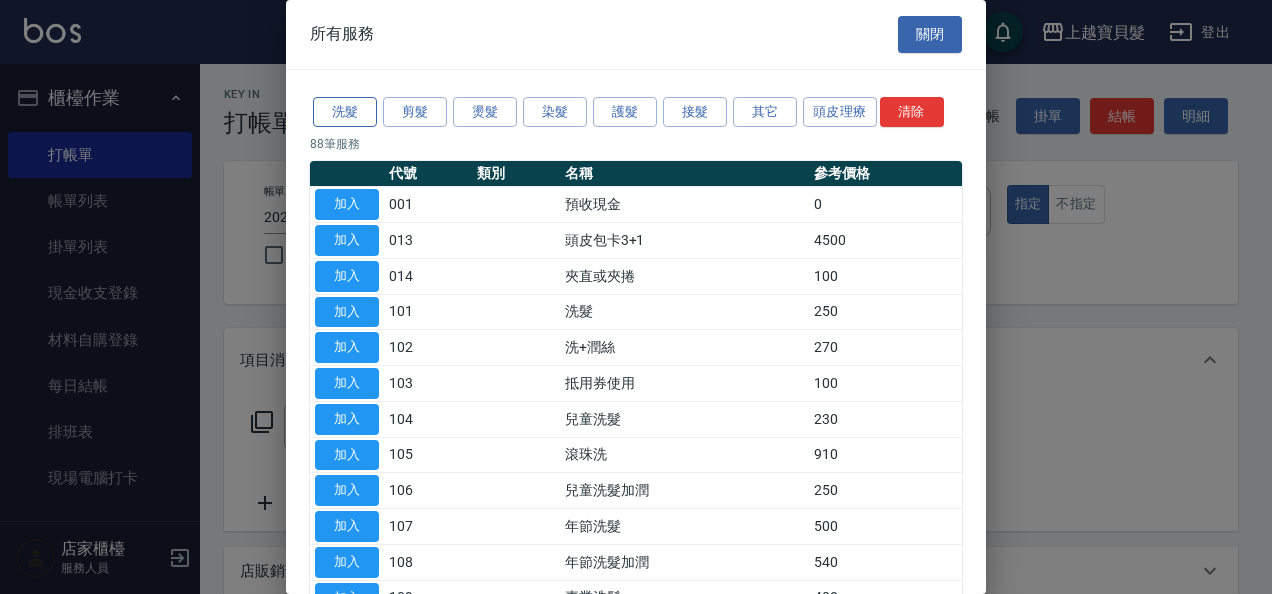 click on "洗髮" at bounding box center [345, 112] 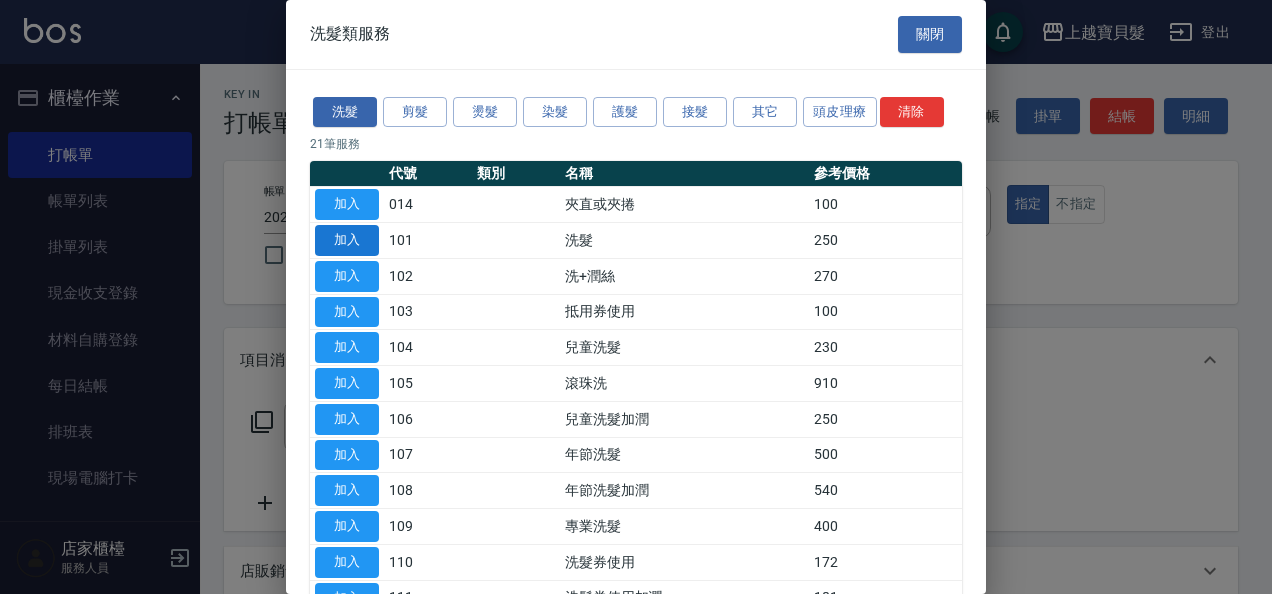 click on "加入" at bounding box center (347, 240) 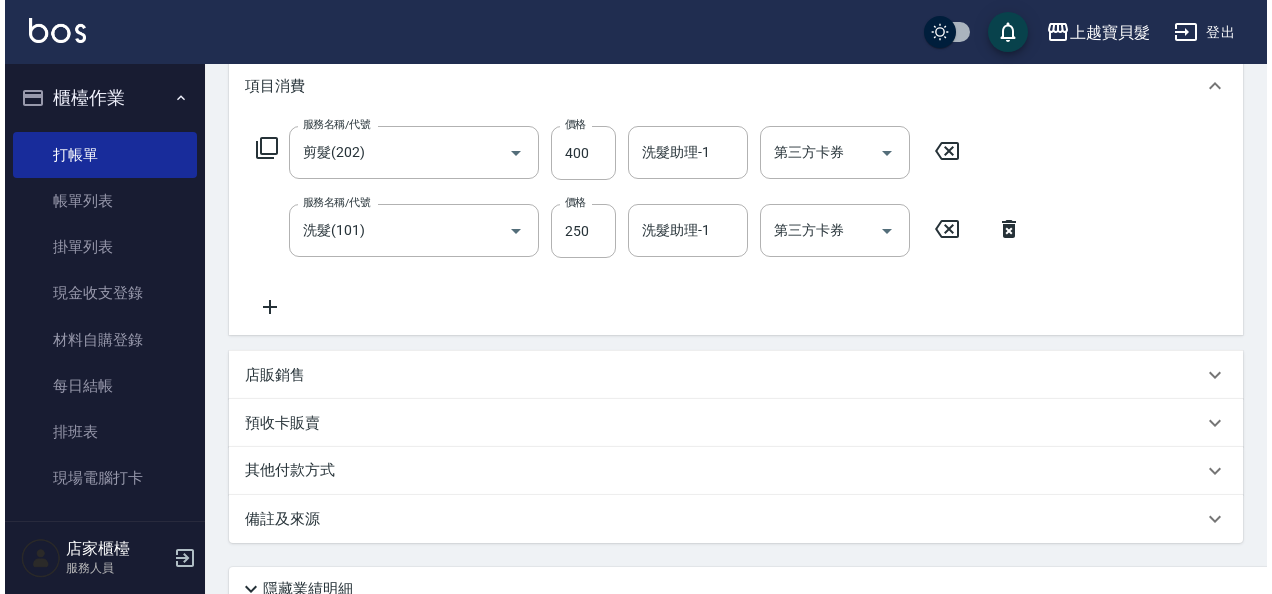 scroll, scrollTop: 447, scrollLeft: 0, axis: vertical 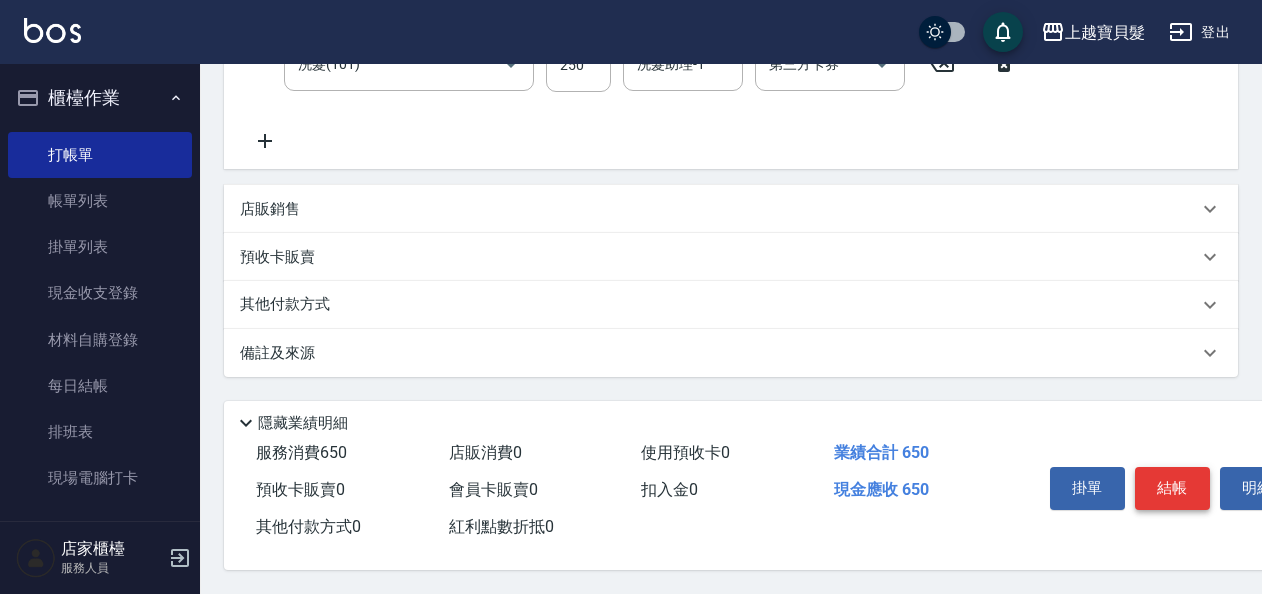 click on "結帳" at bounding box center (1172, 488) 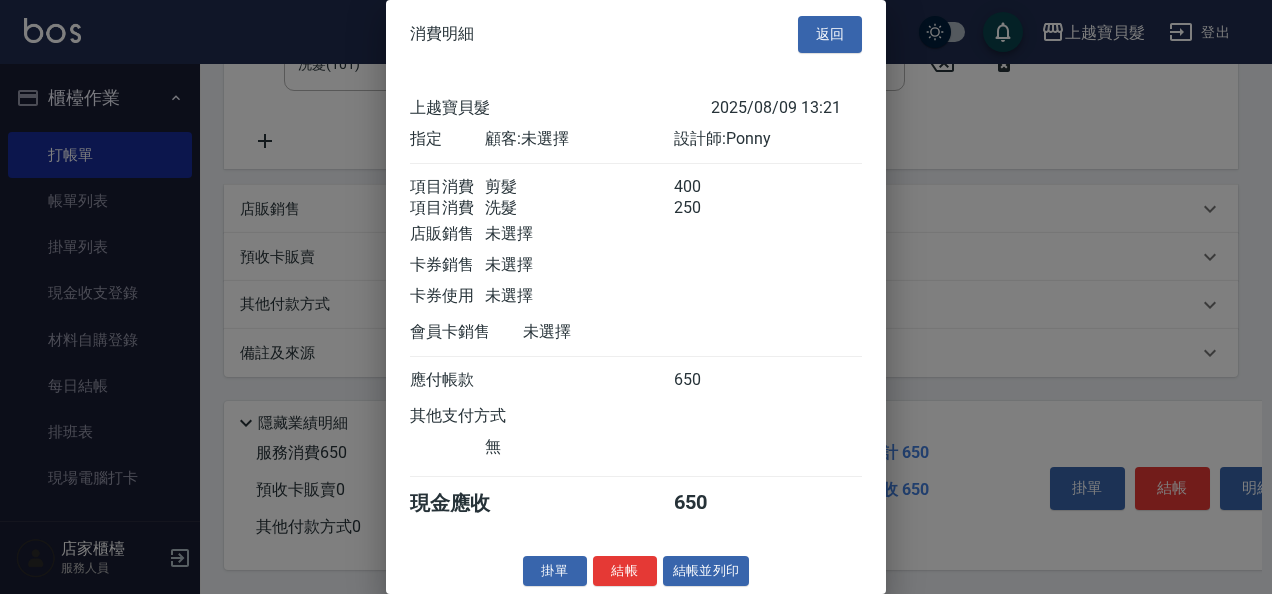 scroll, scrollTop: 28, scrollLeft: 0, axis: vertical 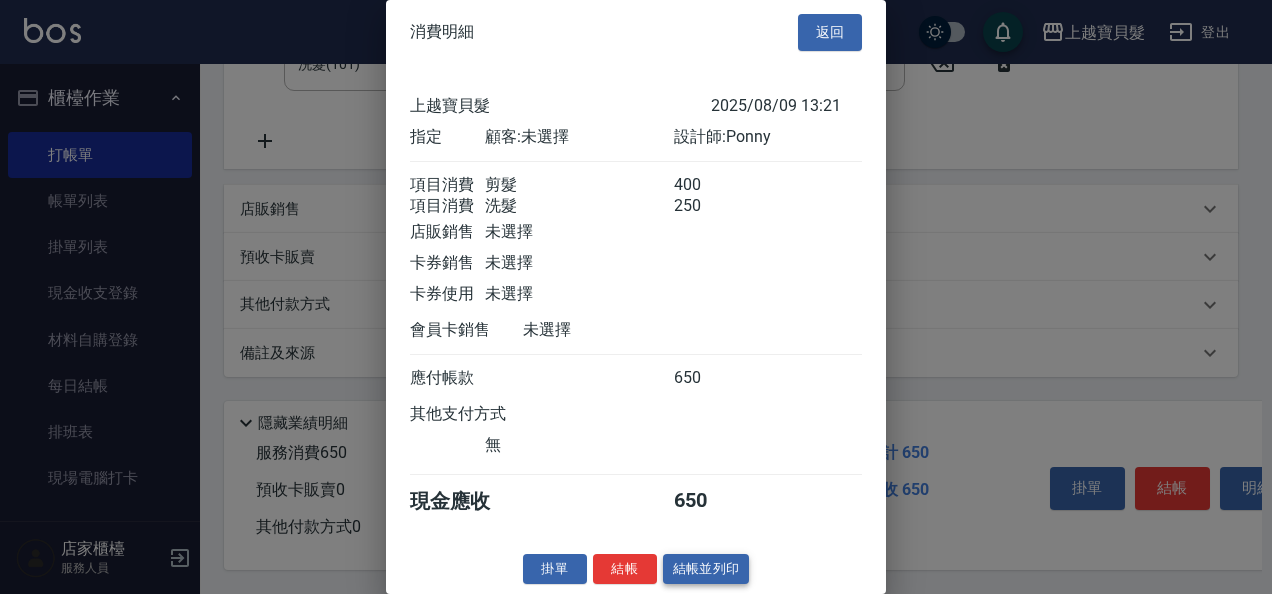 click on "結帳並列印" at bounding box center [706, 569] 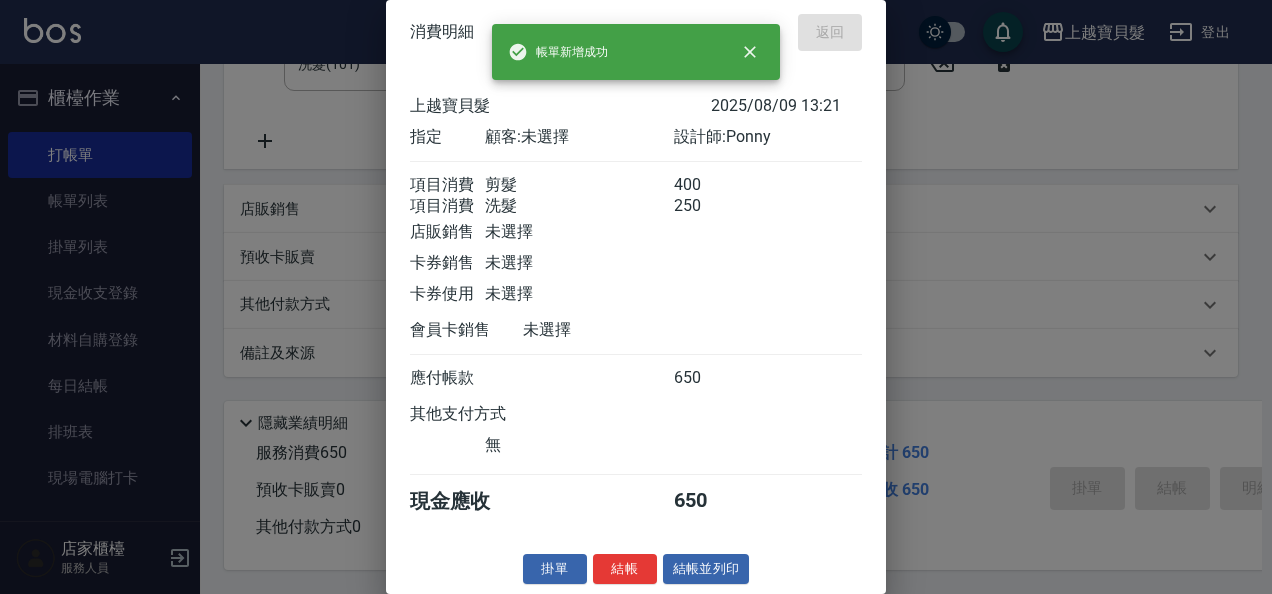 type on "2025/08/09 13:43" 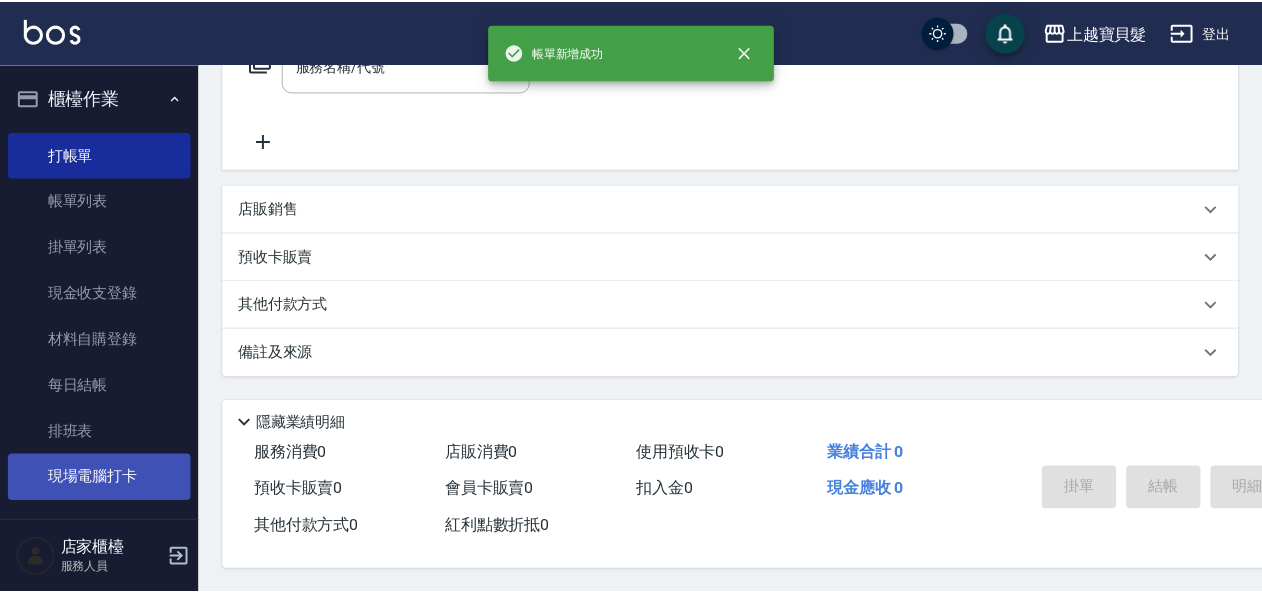 scroll, scrollTop: 0, scrollLeft: 0, axis: both 